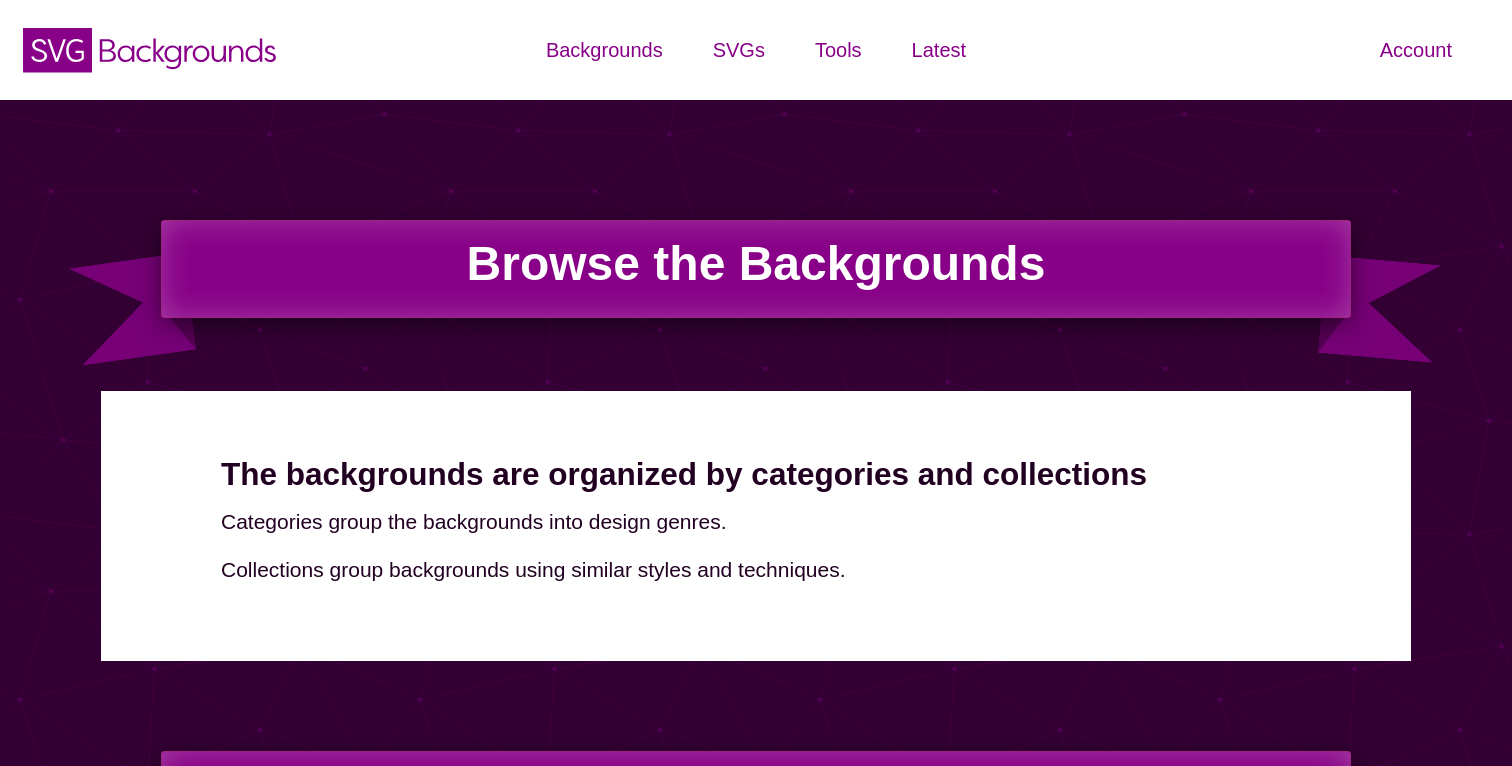 scroll, scrollTop: 0, scrollLeft: 0, axis: both 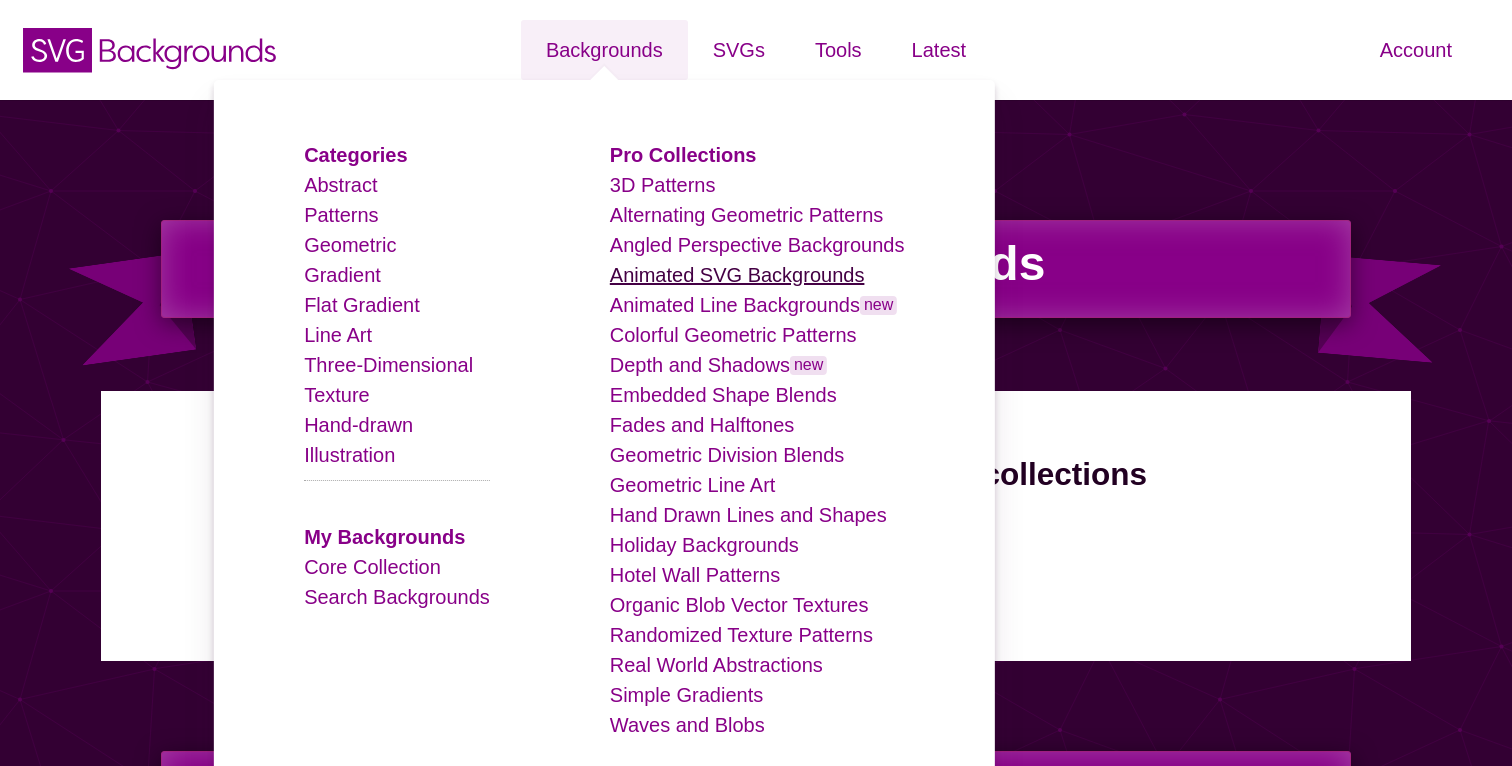 click on "Animated SVG Backgrounds" at bounding box center (737, 275) 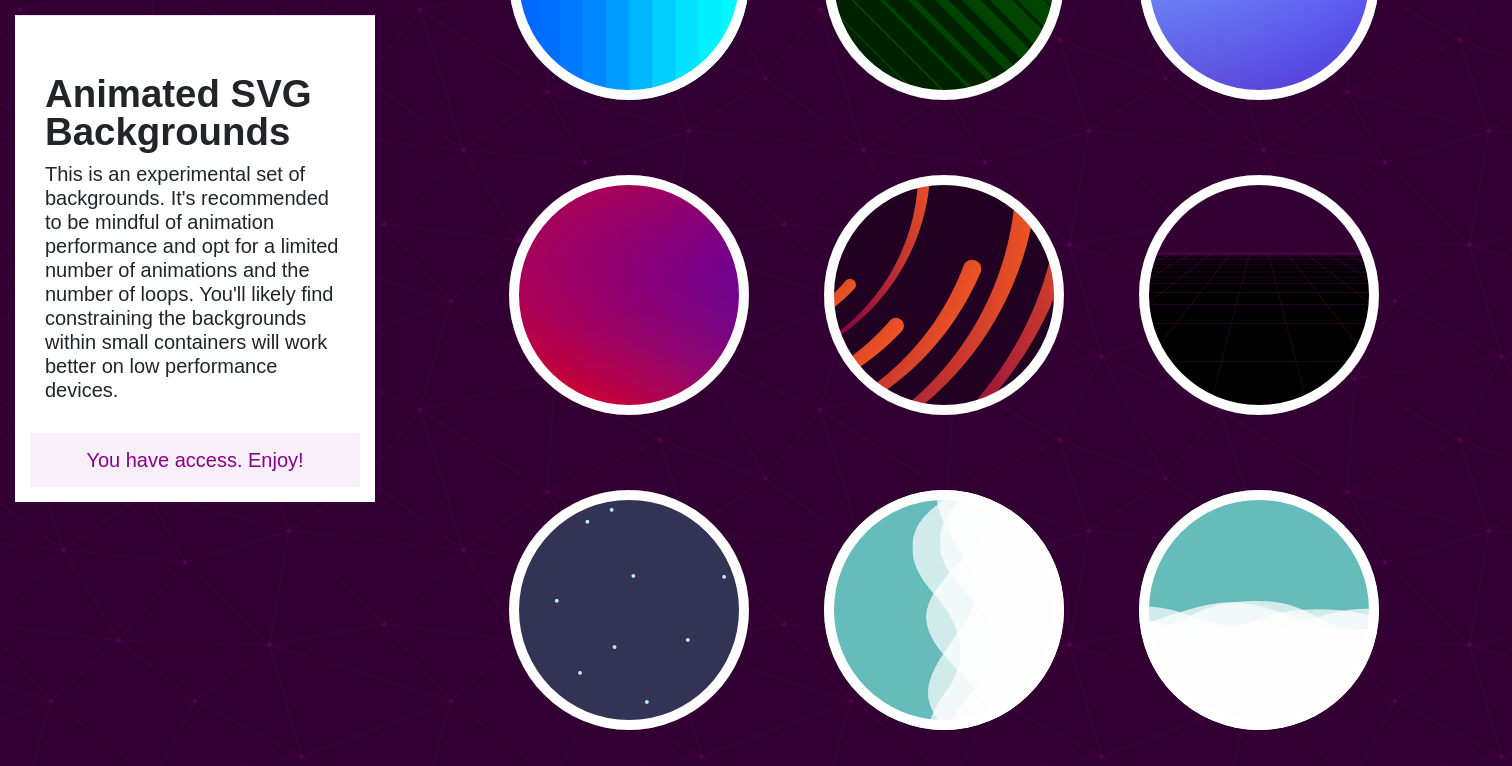 scroll, scrollTop: 757, scrollLeft: 0, axis: vertical 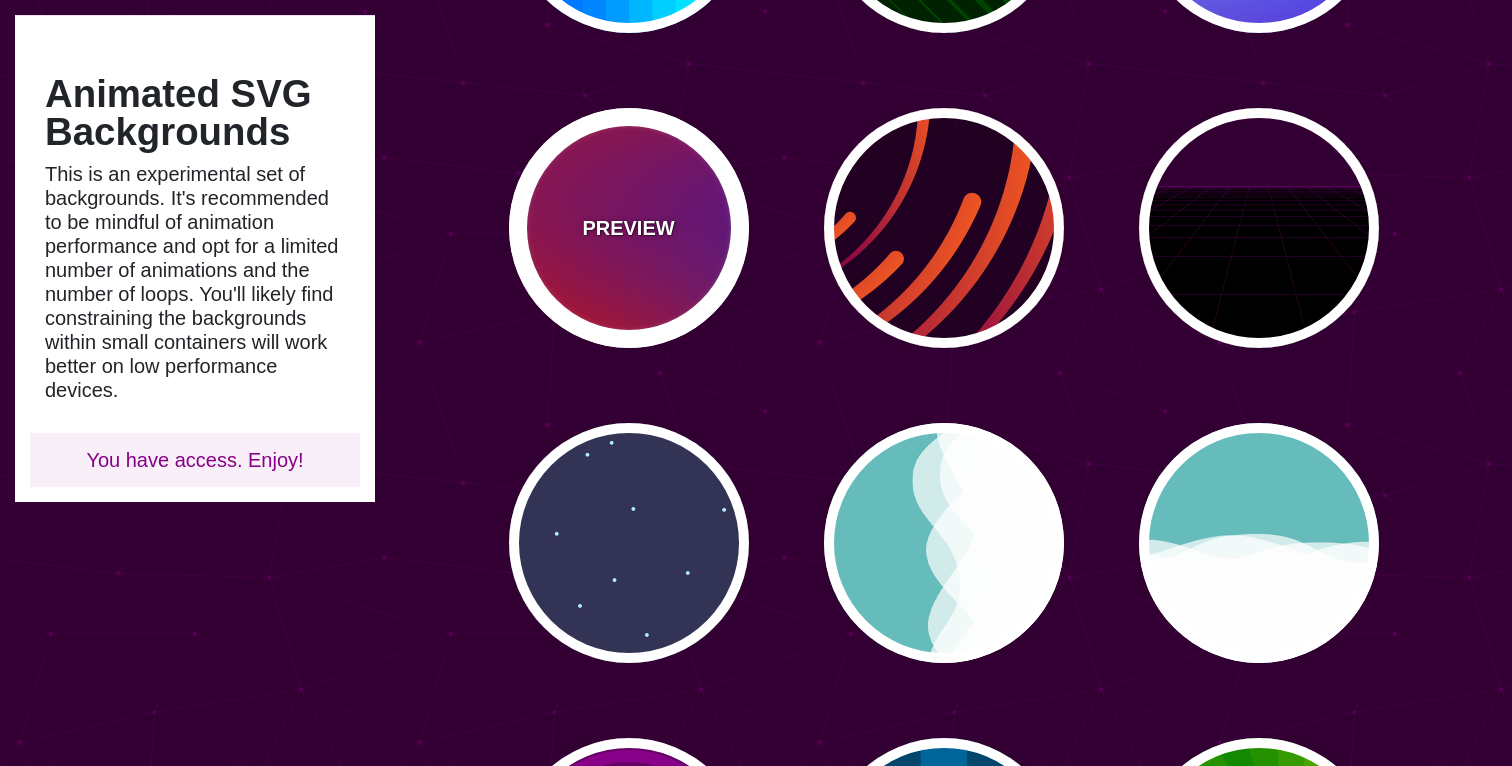 click on "PREVIEW" at bounding box center [628, 228] 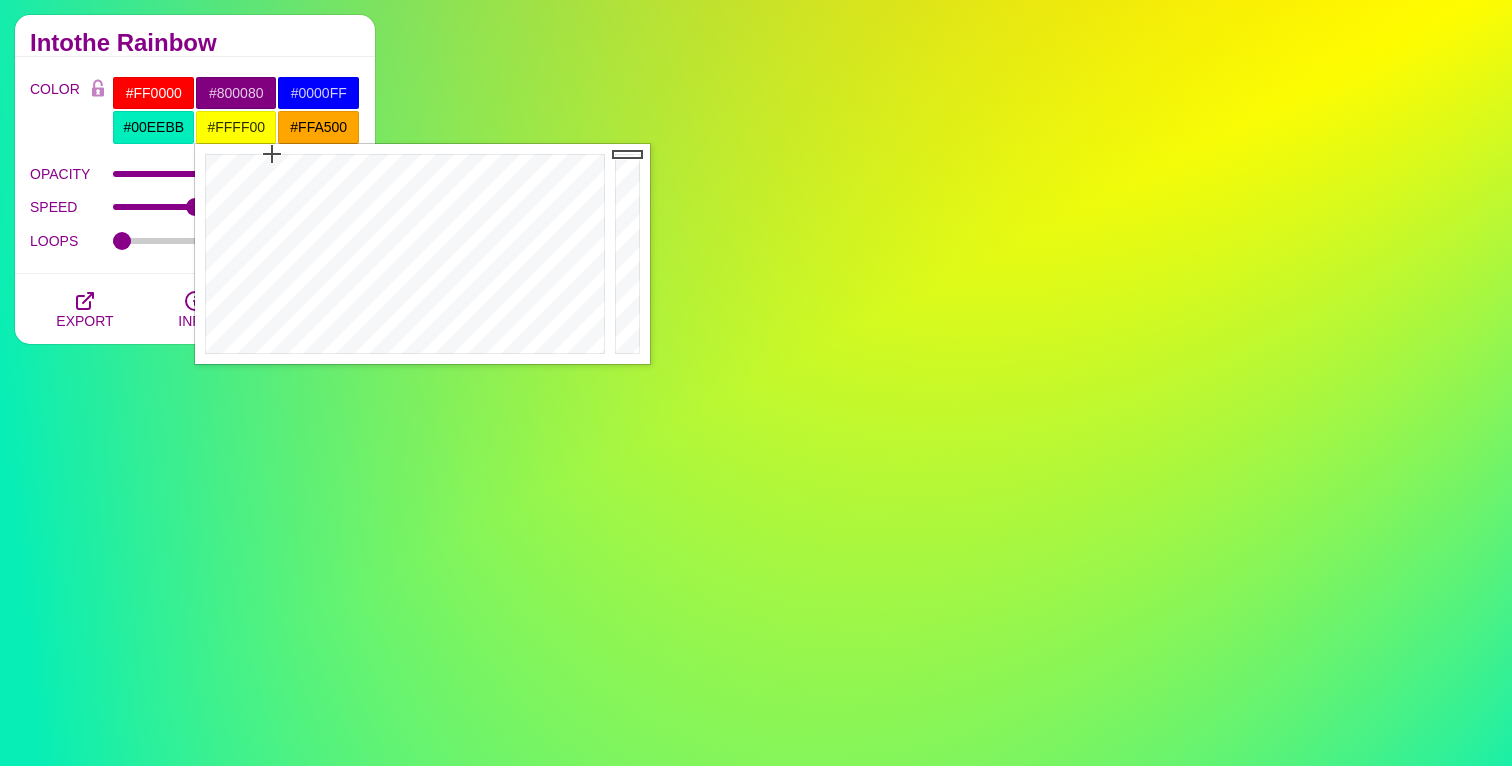 click on "#FFFF00" at bounding box center (236, 127) 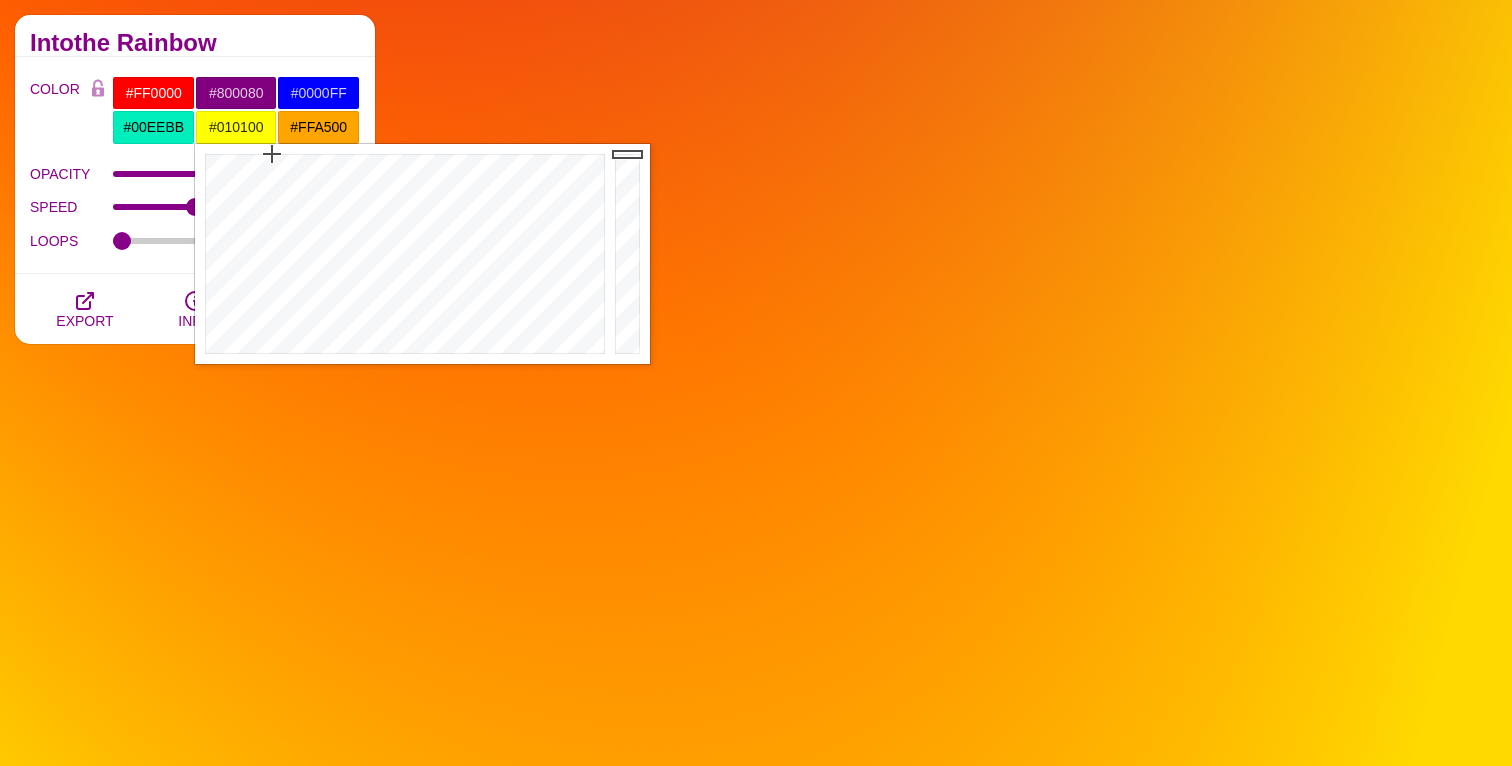 type on "#000000" 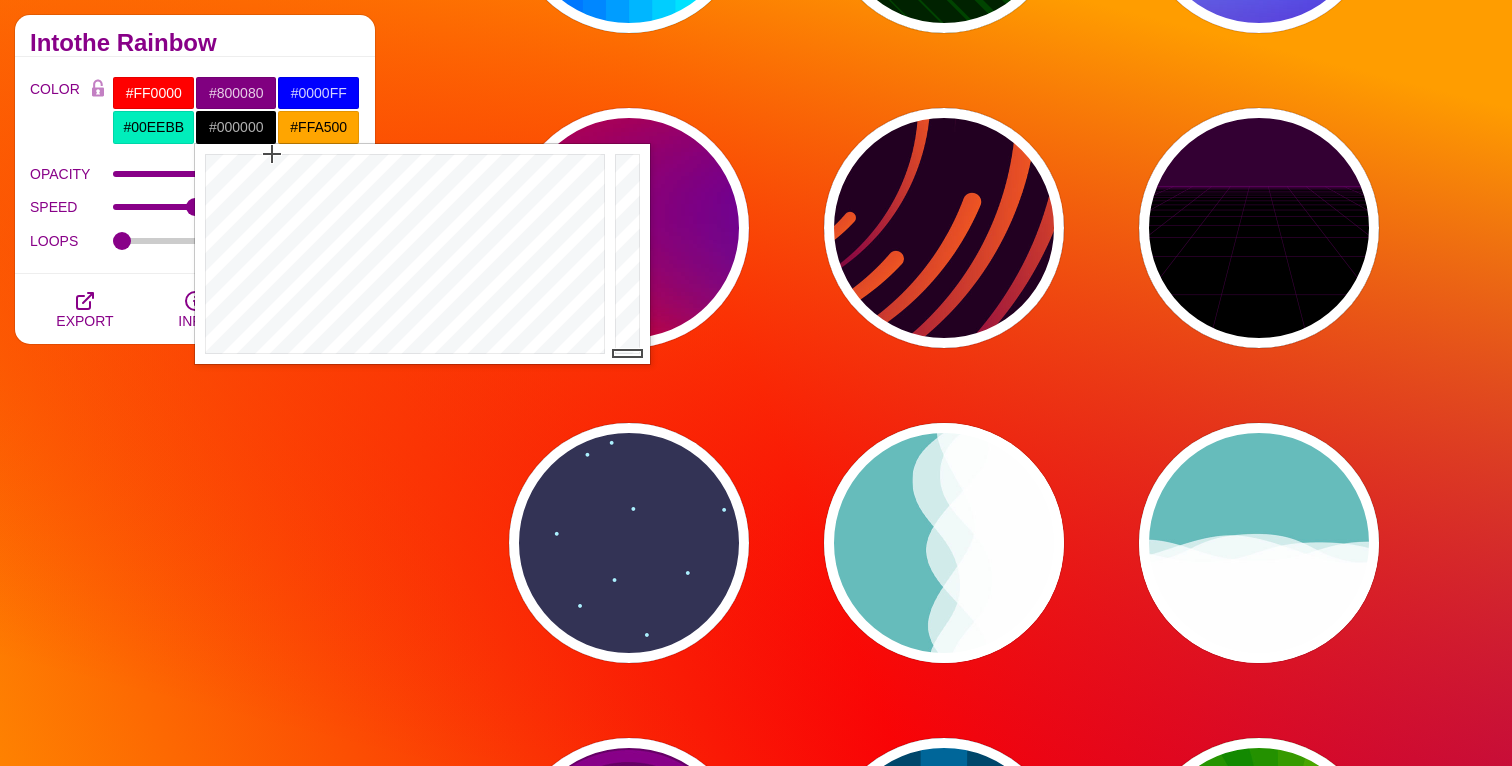drag, startPoint x: 635, startPoint y: 330, endPoint x: 635, endPoint y: 372, distance: 42 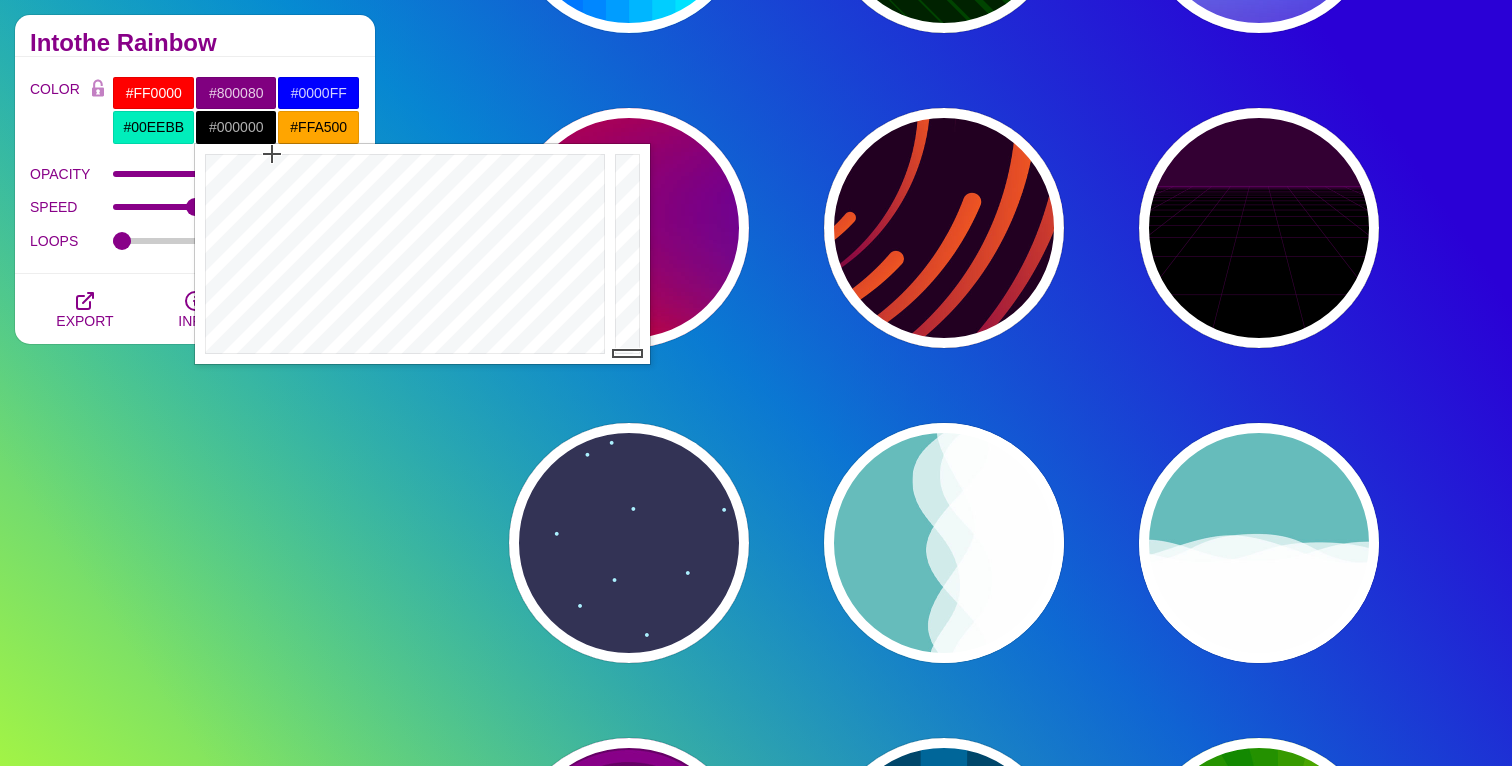 click on "SVG Backgrounds Logo
Backgrounds
Categories
Abstract
Patterns
Geometric
Gradient
Flat Gradient
Line Art
Three-Dimensional
Texture
Hand-drawn
Illustration
My Backgrounds
Core Collection
Search Backgrounds
Pro Collections
3D Patterns
Alternating Geometric Patterns
Angled Perspective Backgrounds
Animated SVG Backgrounds
Animated Line Backgrounds  new
Colorful Geometric Patterns
Depth and Shadows  new
Embedded Shape Blends
Fades and Halftones
Geometric Division Blends
Geometric Line Art" at bounding box center [756, 1296] 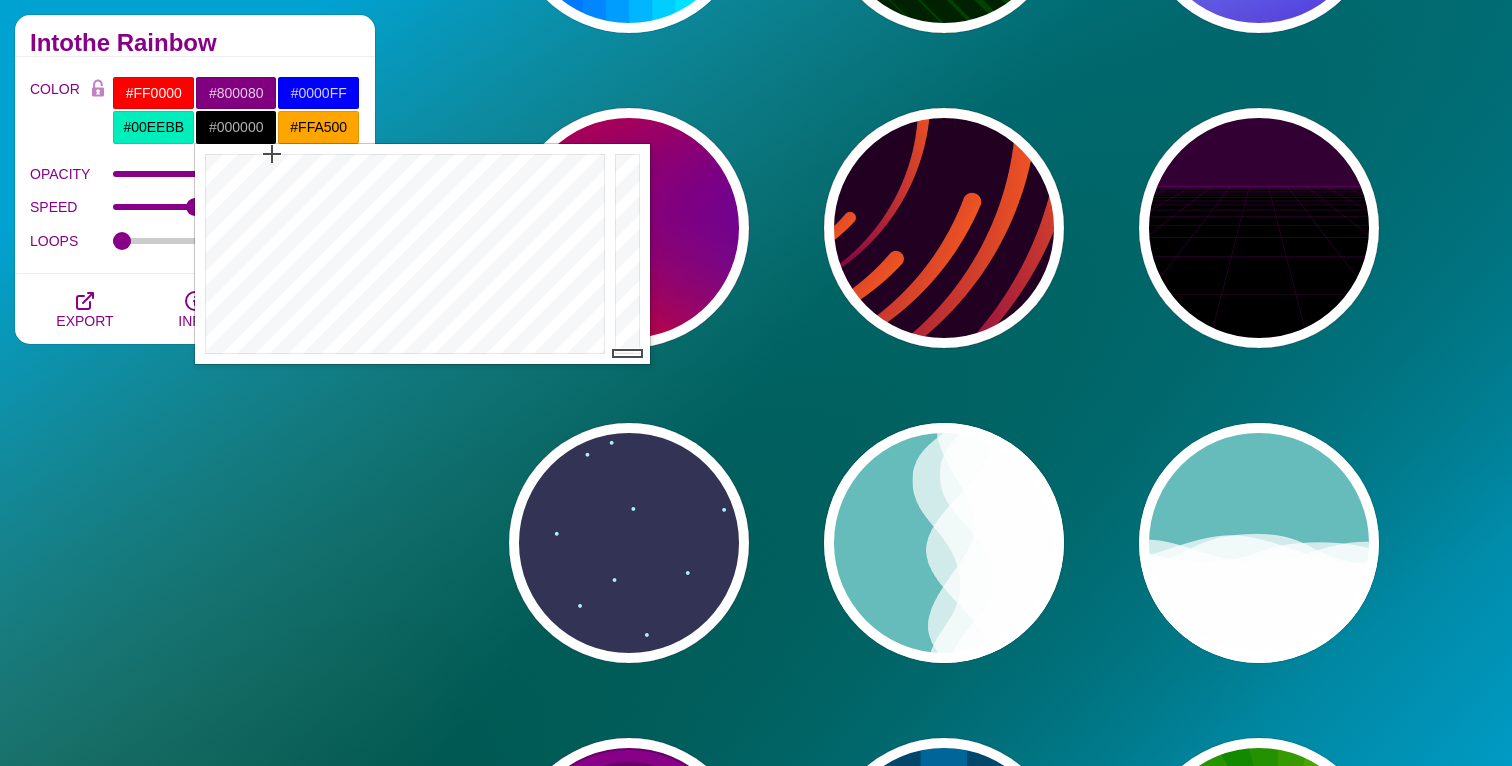 click on "#00EEBB" at bounding box center [153, 127] 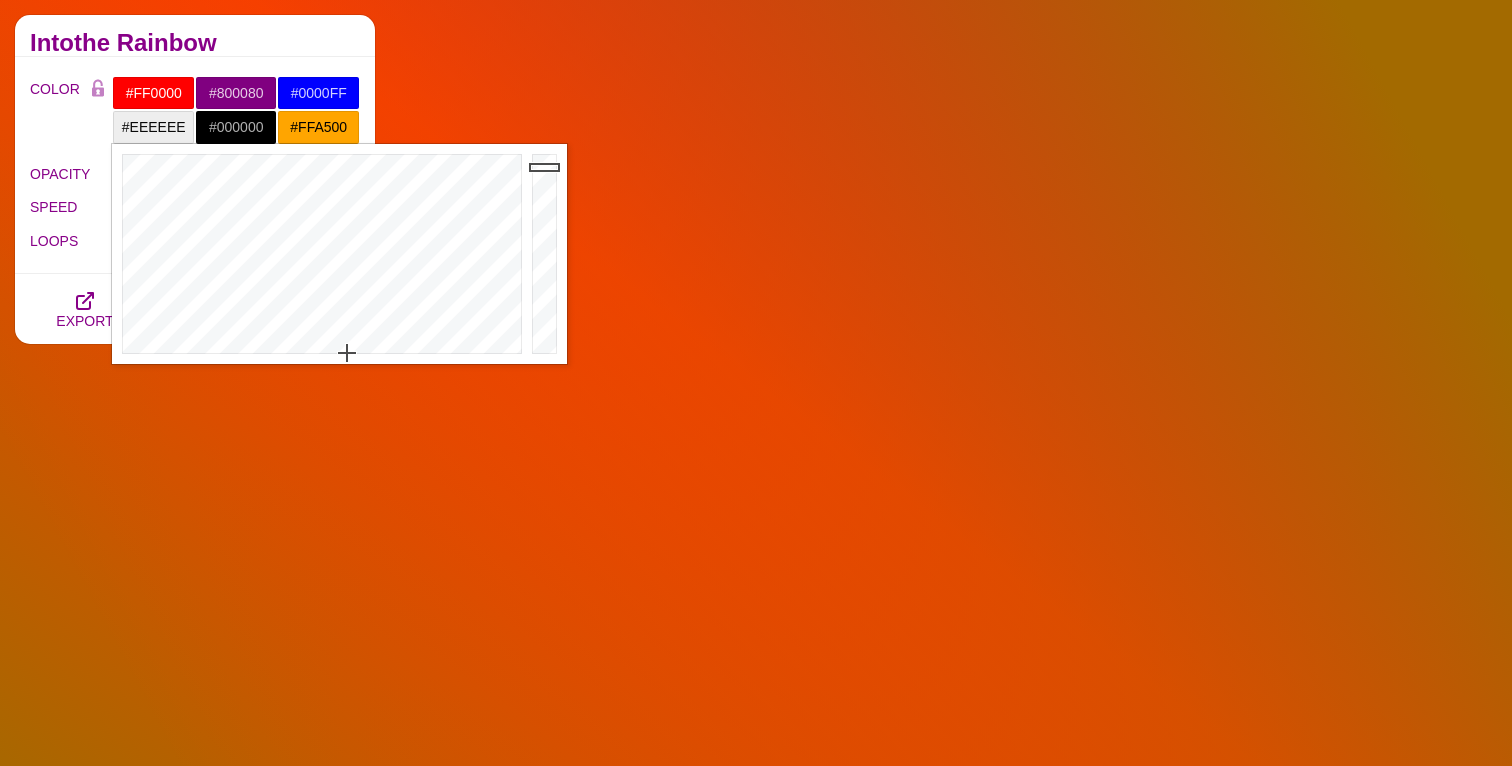 drag, startPoint x: 455, startPoint y: 289, endPoint x: 349, endPoint y: 367, distance: 131.60547 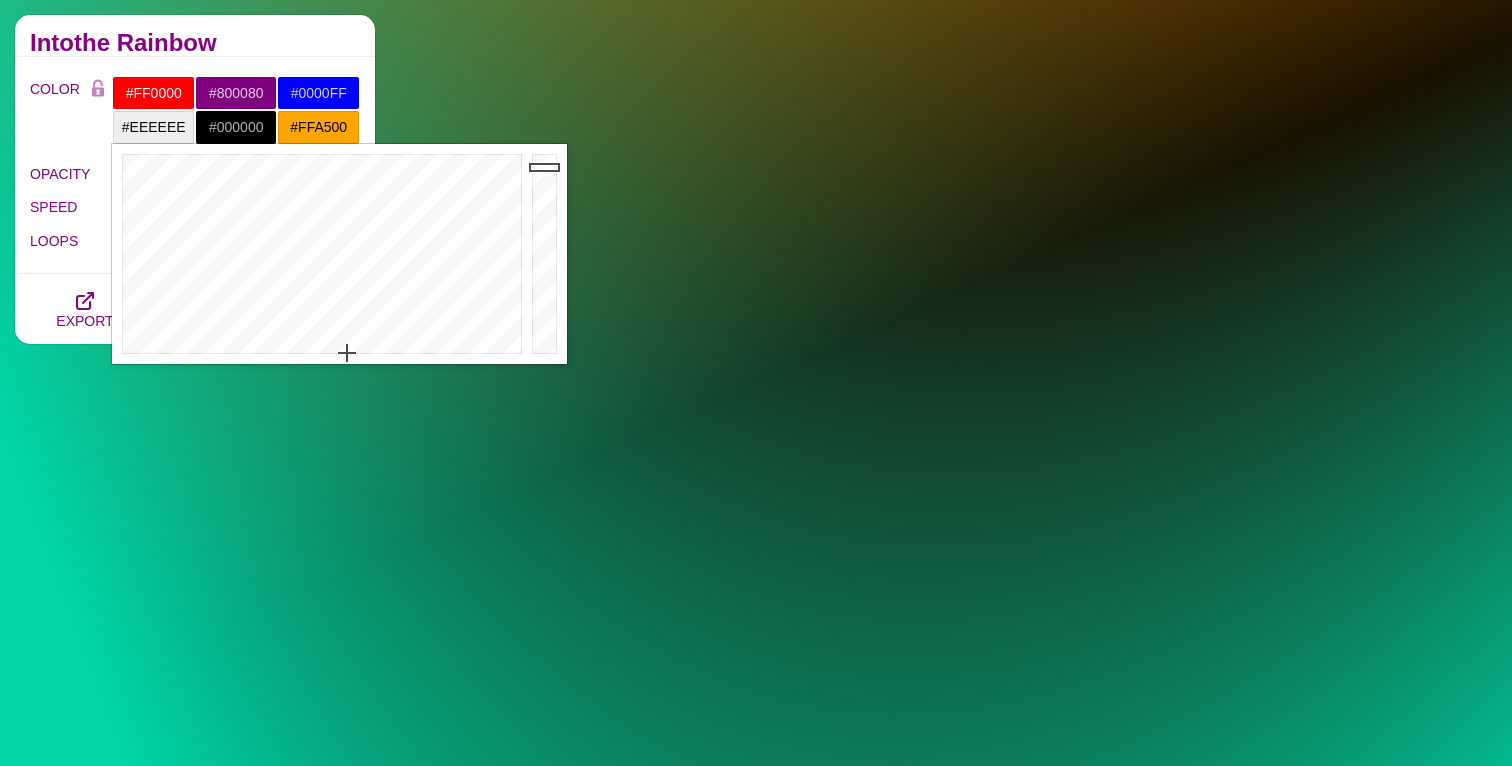 click on "SVG Backgrounds Logo
Backgrounds
Categories
Abstract
Patterns
Geometric
Gradient
Flat Gradient
Line Art
Three-Dimensional
Texture
Hand-drawn
Illustration
My Backgrounds
Core Collection
Search Backgrounds
Pro Collections
3D Patterns
Alternating Geometric Patterns
Angled Perspective Backgrounds
Animated SVG Backgrounds
Animated Line Backgrounds  new
Colorful Geometric Patterns
Depth and Shadows  new
Embedded Shape Blends
Fades and Halftones
Geometric Division Blends
Geometric Line Art" at bounding box center (756, 1296) 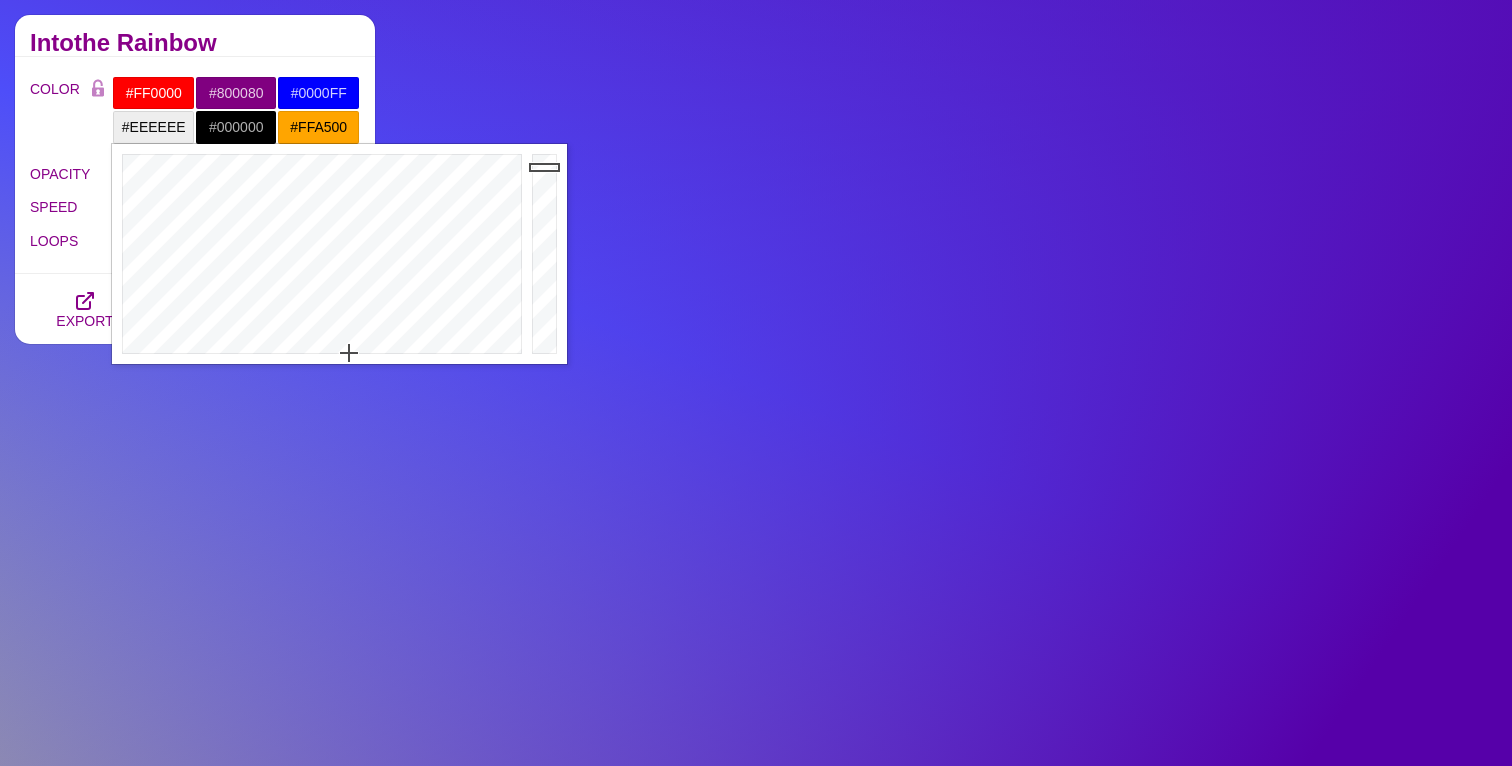 click on "#EEEEEE" at bounding box center (153, 127) 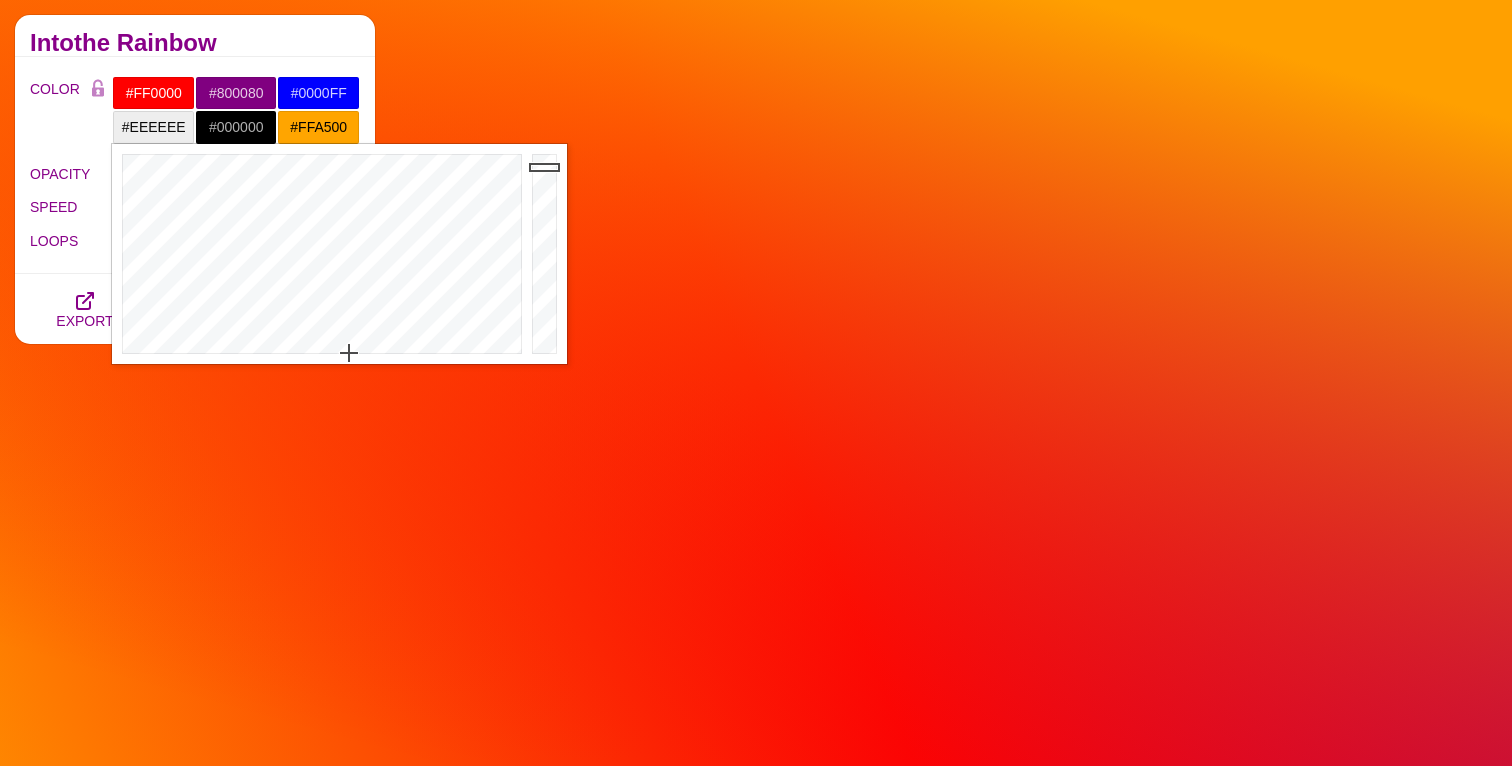 click on "#EEEEEE" at bounding box center [153, 127] 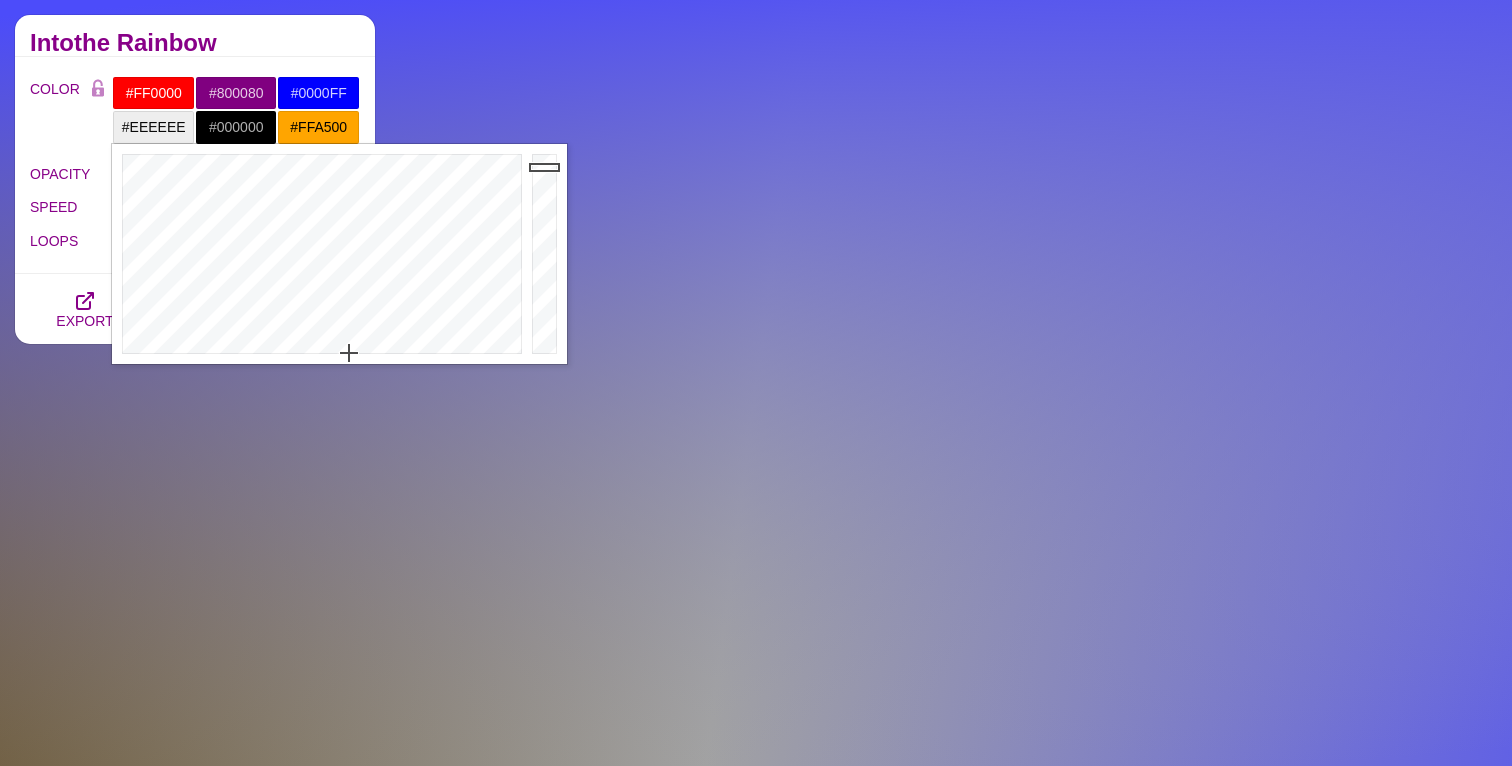 click on "#EEEEEE" at bounding box center [153, 127] 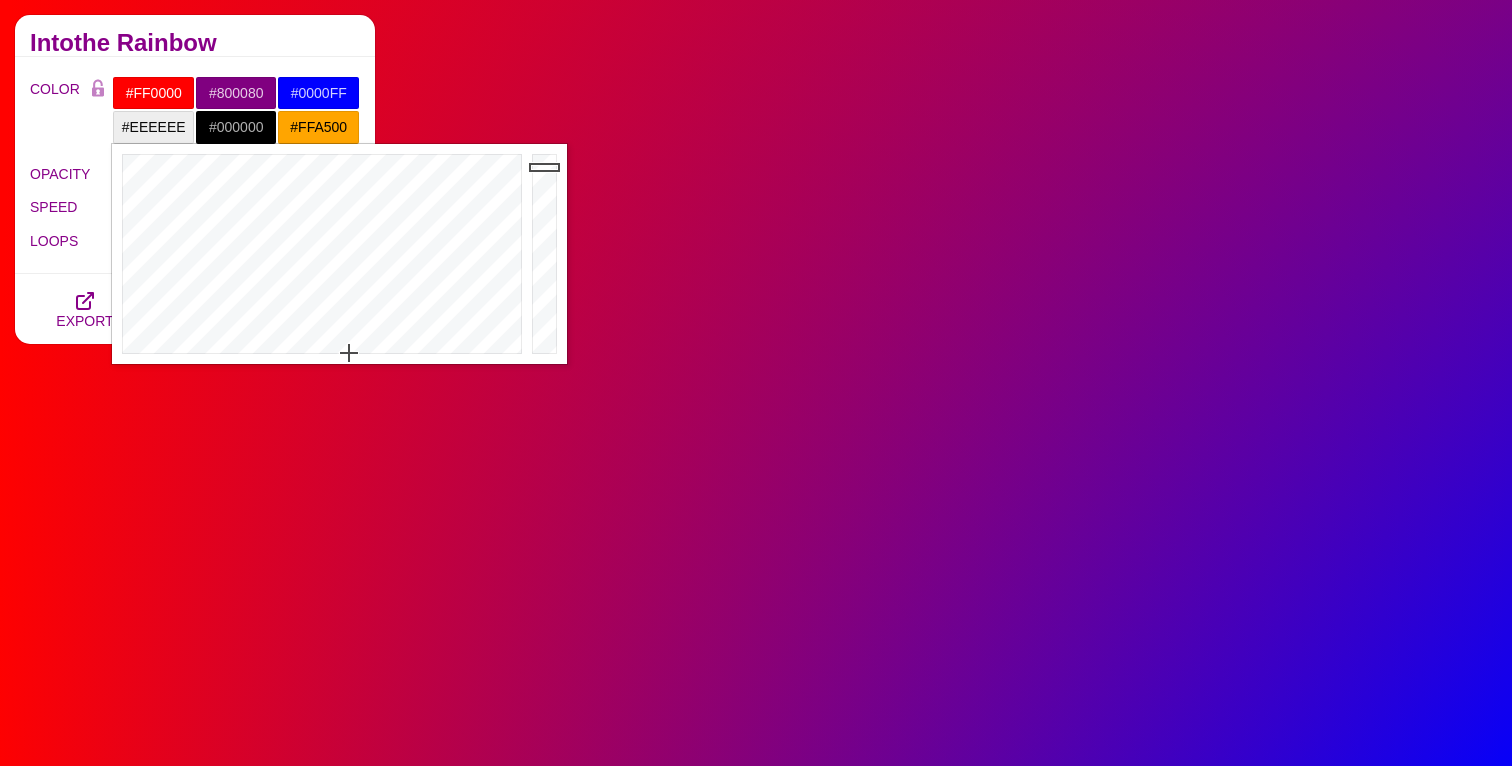 click on "#EEEEEE" at bounding box center [153, 127] 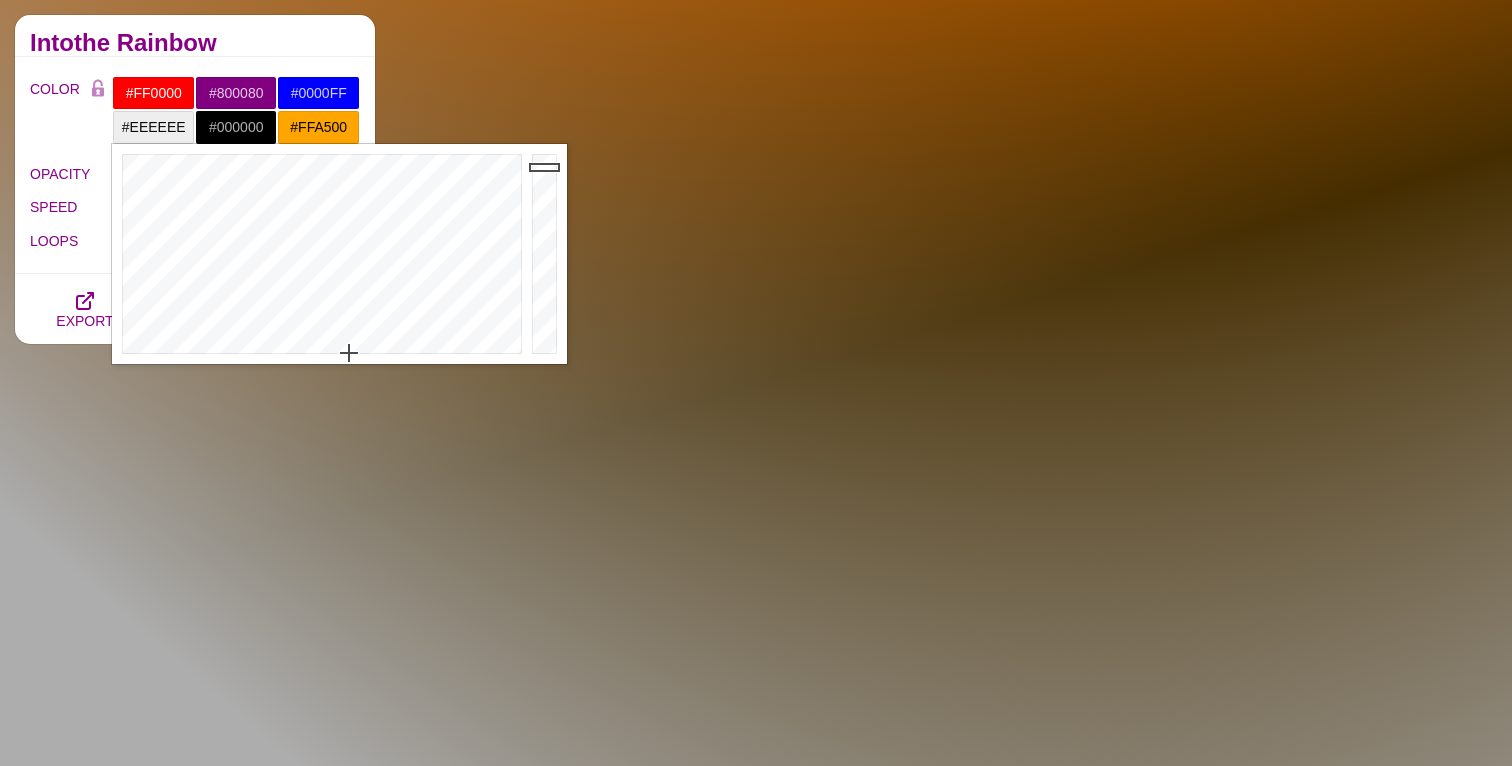 click on "#EEEEEE" at bounding box center [153, 127] 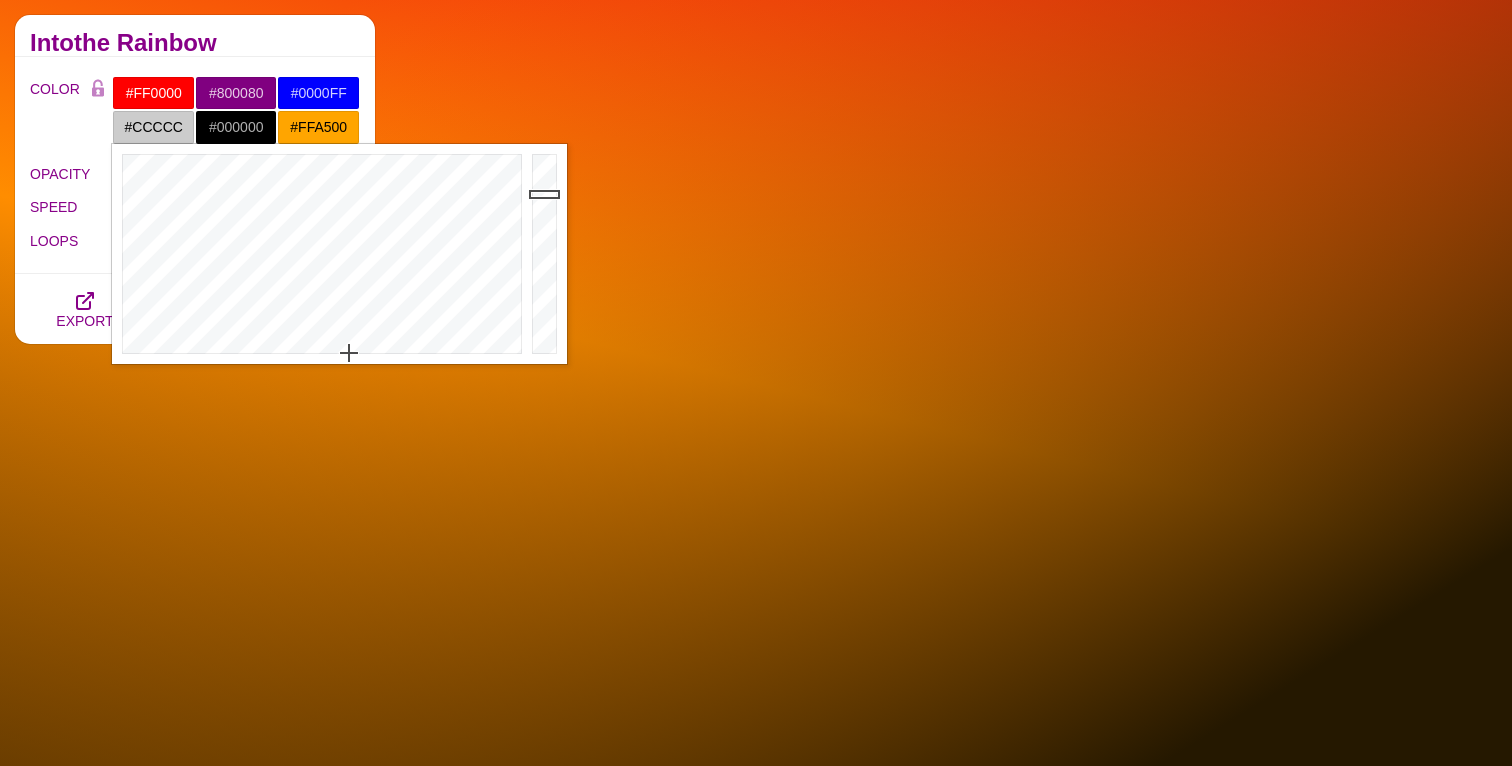 type on "#CCCCCC" 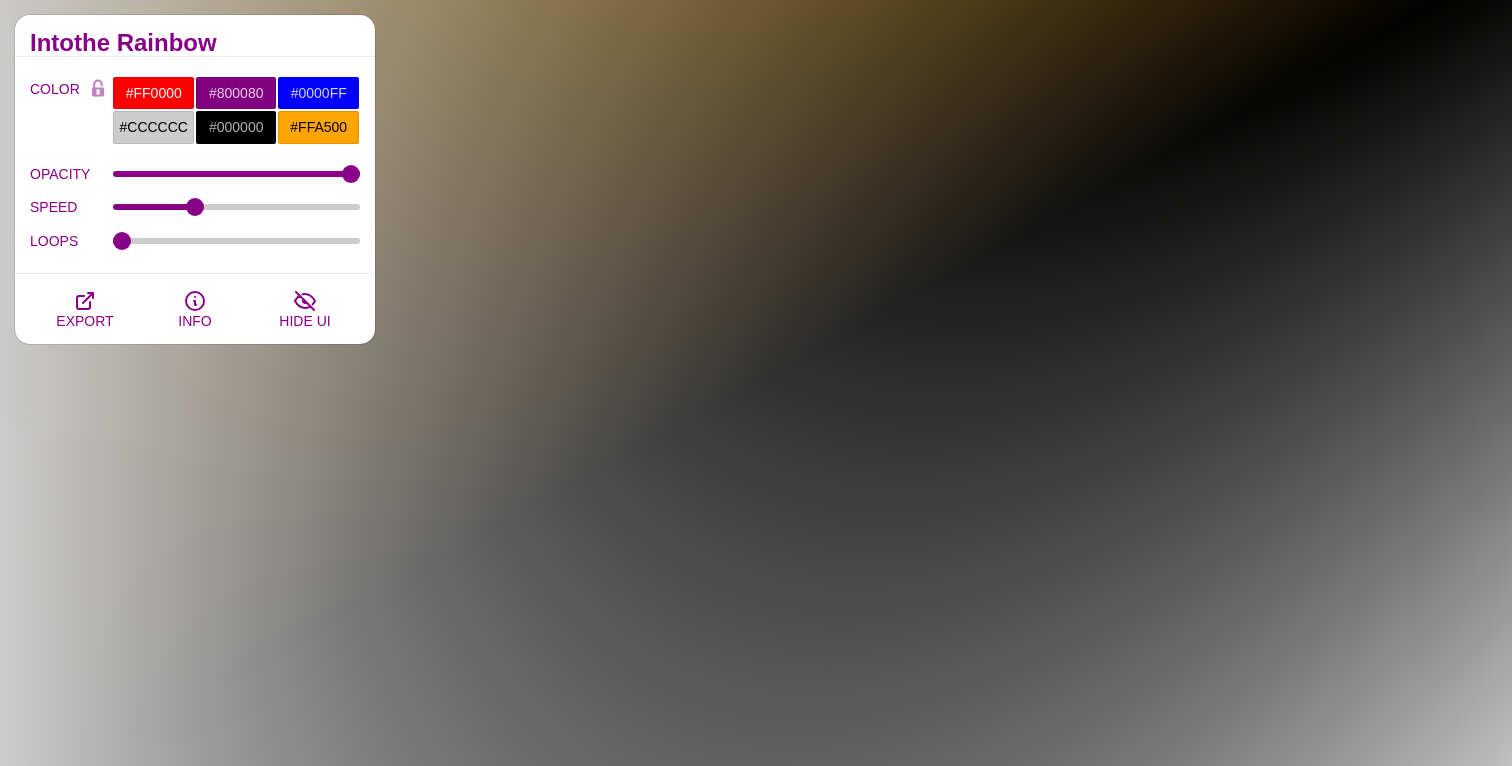 click on "#FF0000" at bounding box center [153, 93] 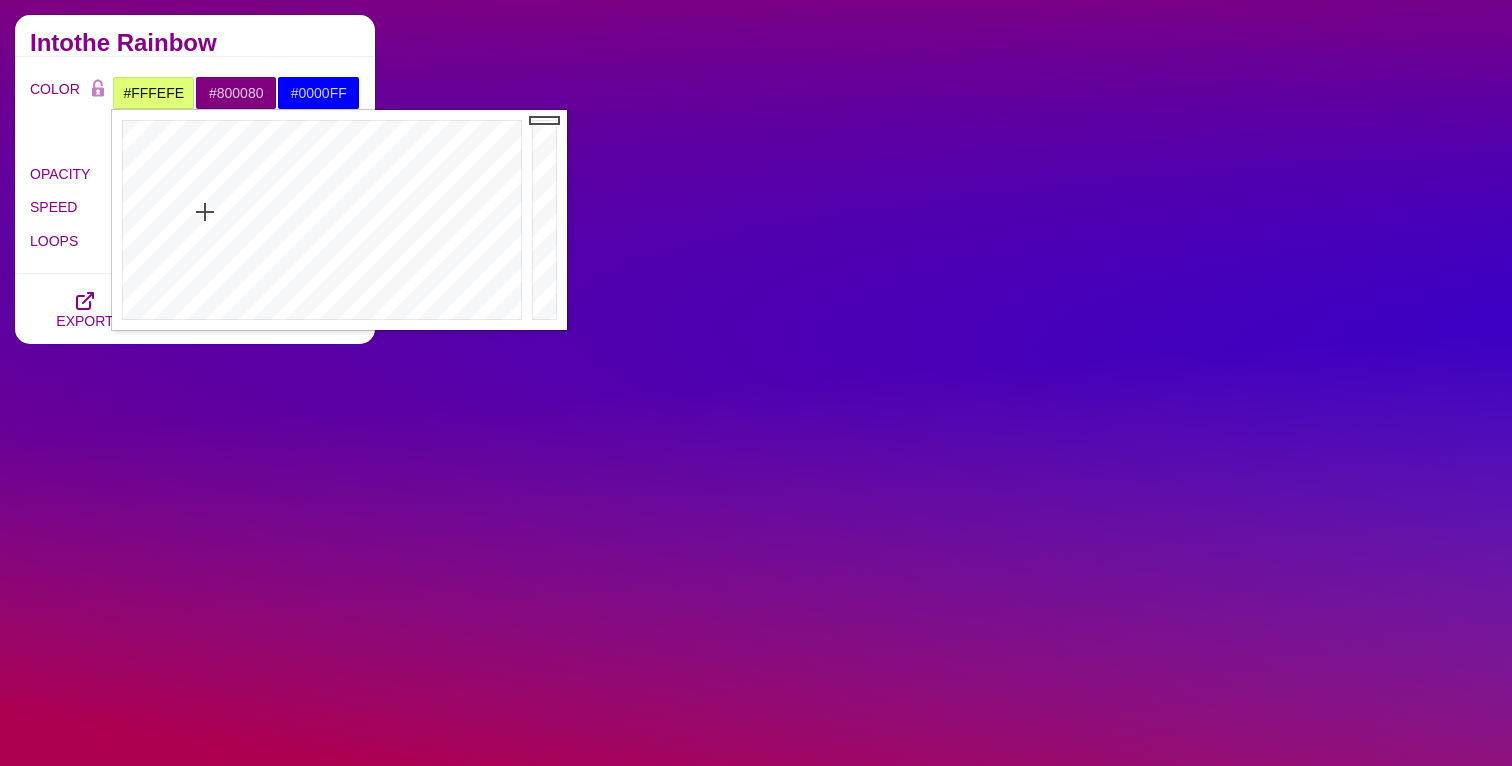 type on "#FFFFFF" 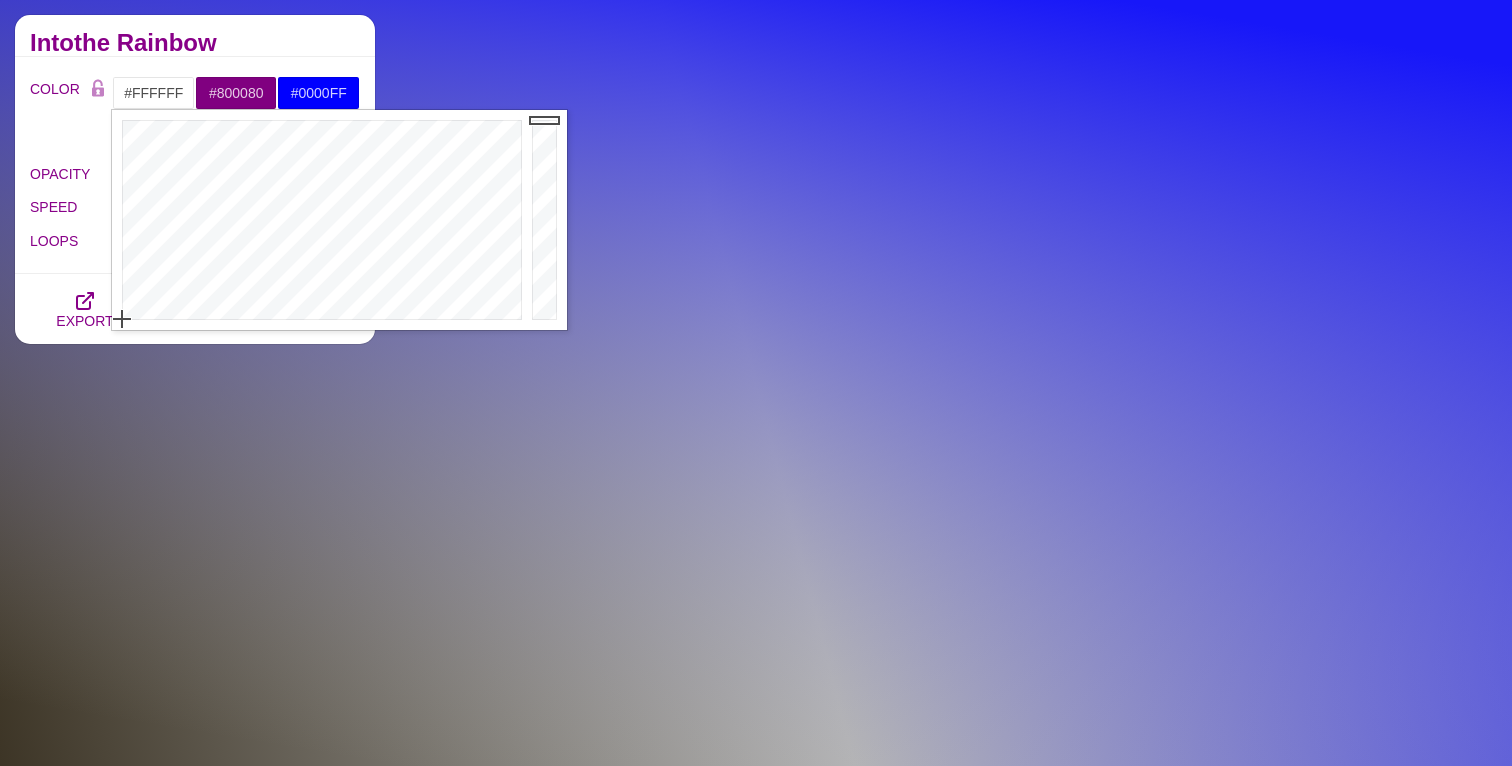 drag, startPoint x: 205, startPoint y: 212, endPoint x: 114, endPoint y: 326, distance: 145.86638 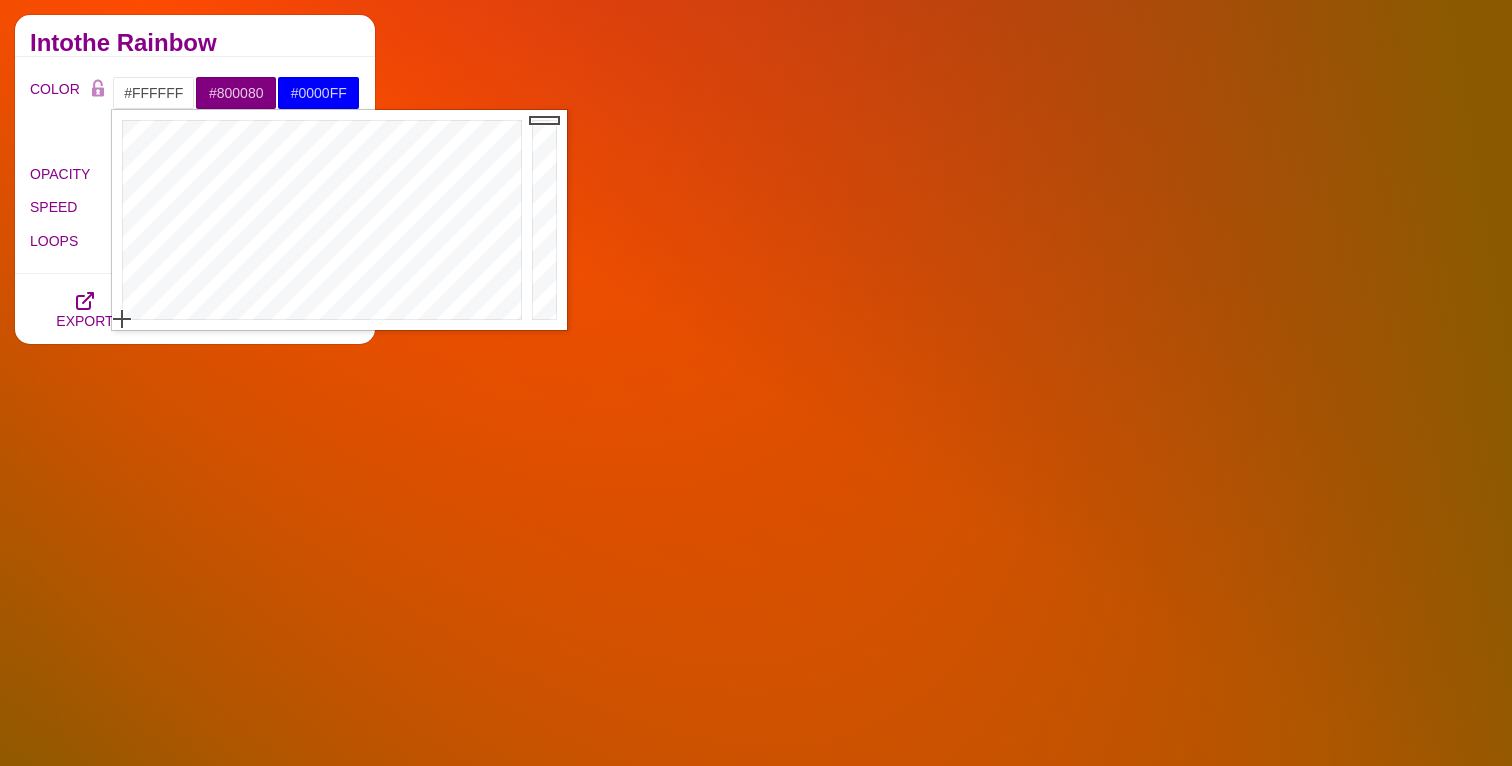 click at bounding box center (319, 220) 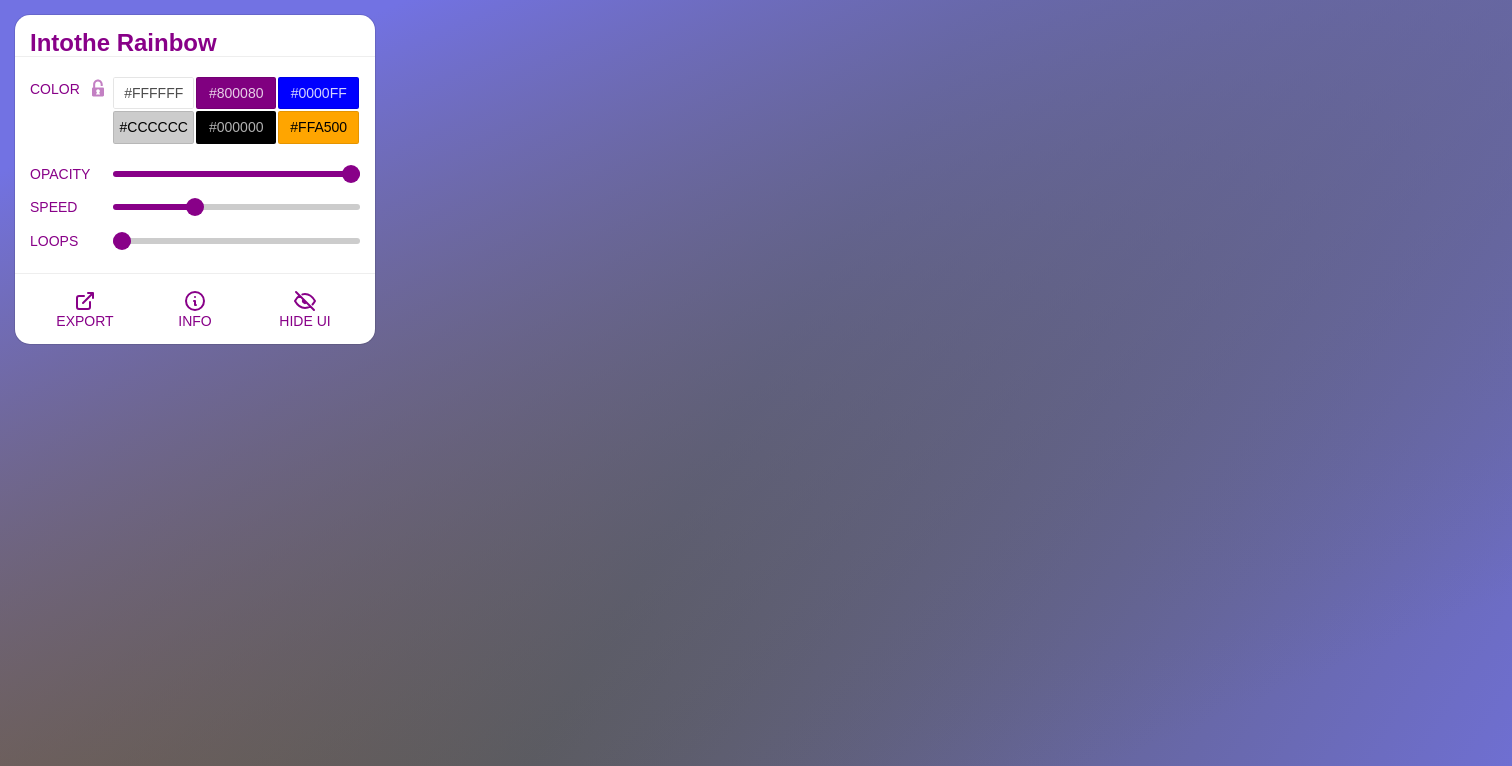 click on "Intothe Rainbow" at bounding box center (195, 36) 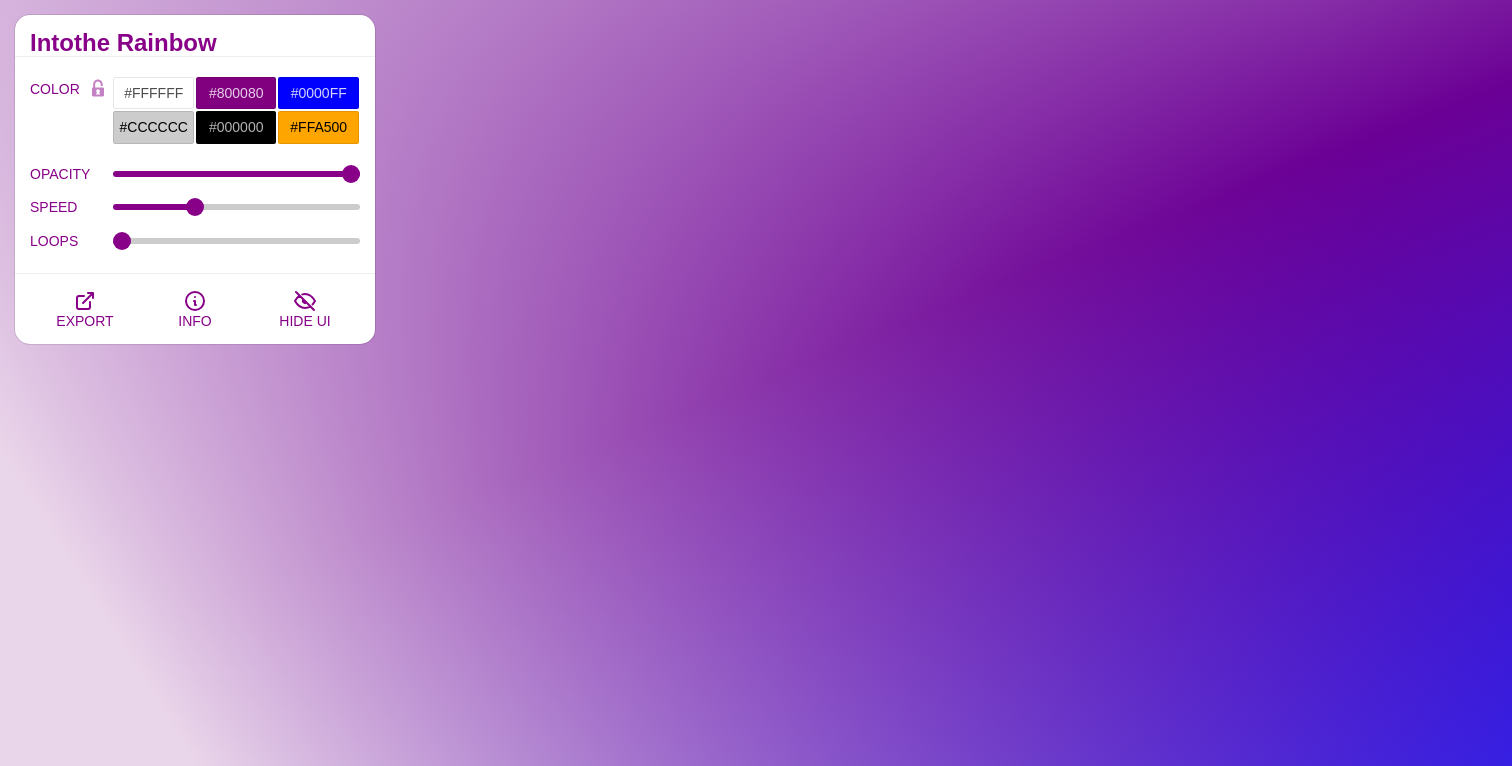 click on "#800080" at bounding box center [236, 93] 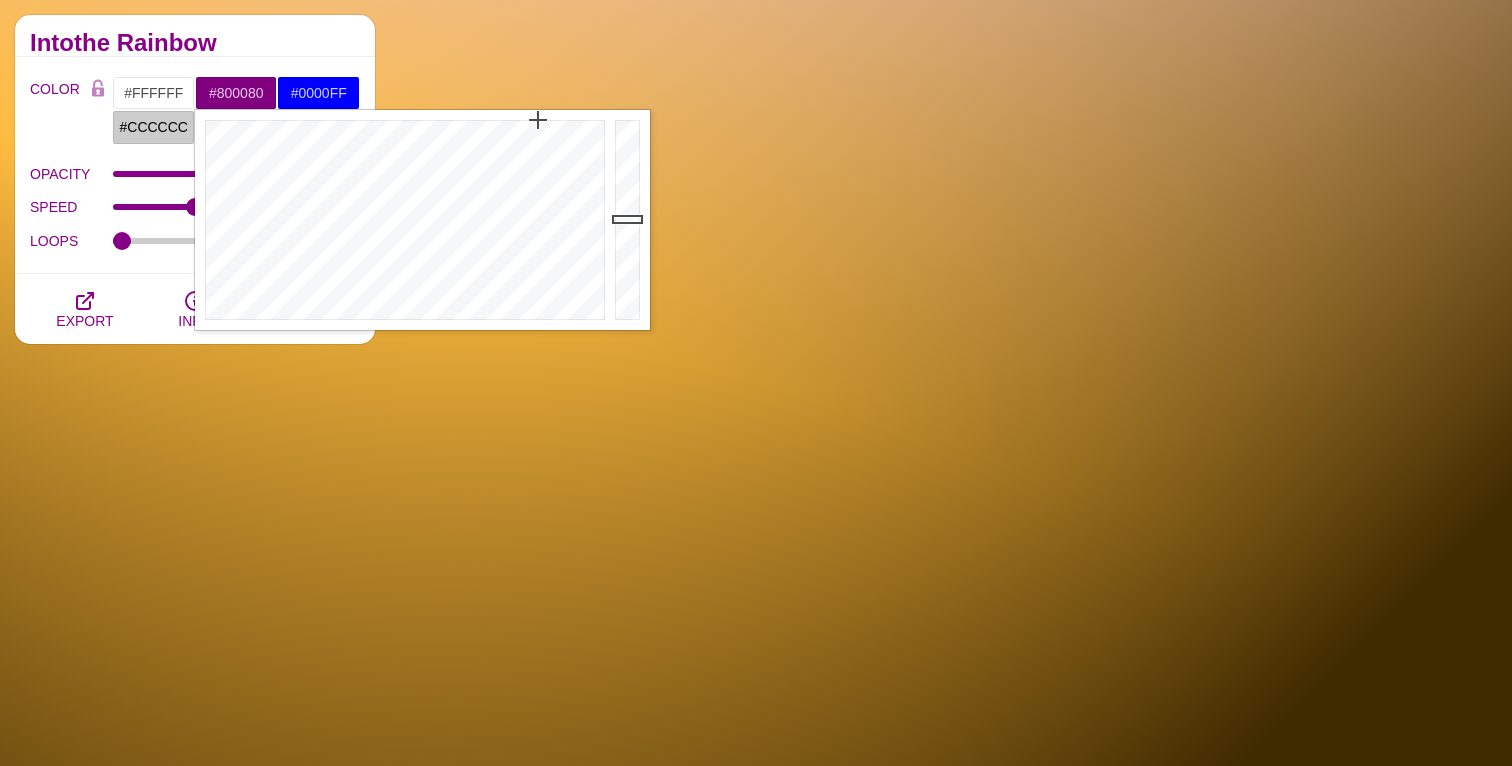 click on "#800080" at bounding box center [236, 93] 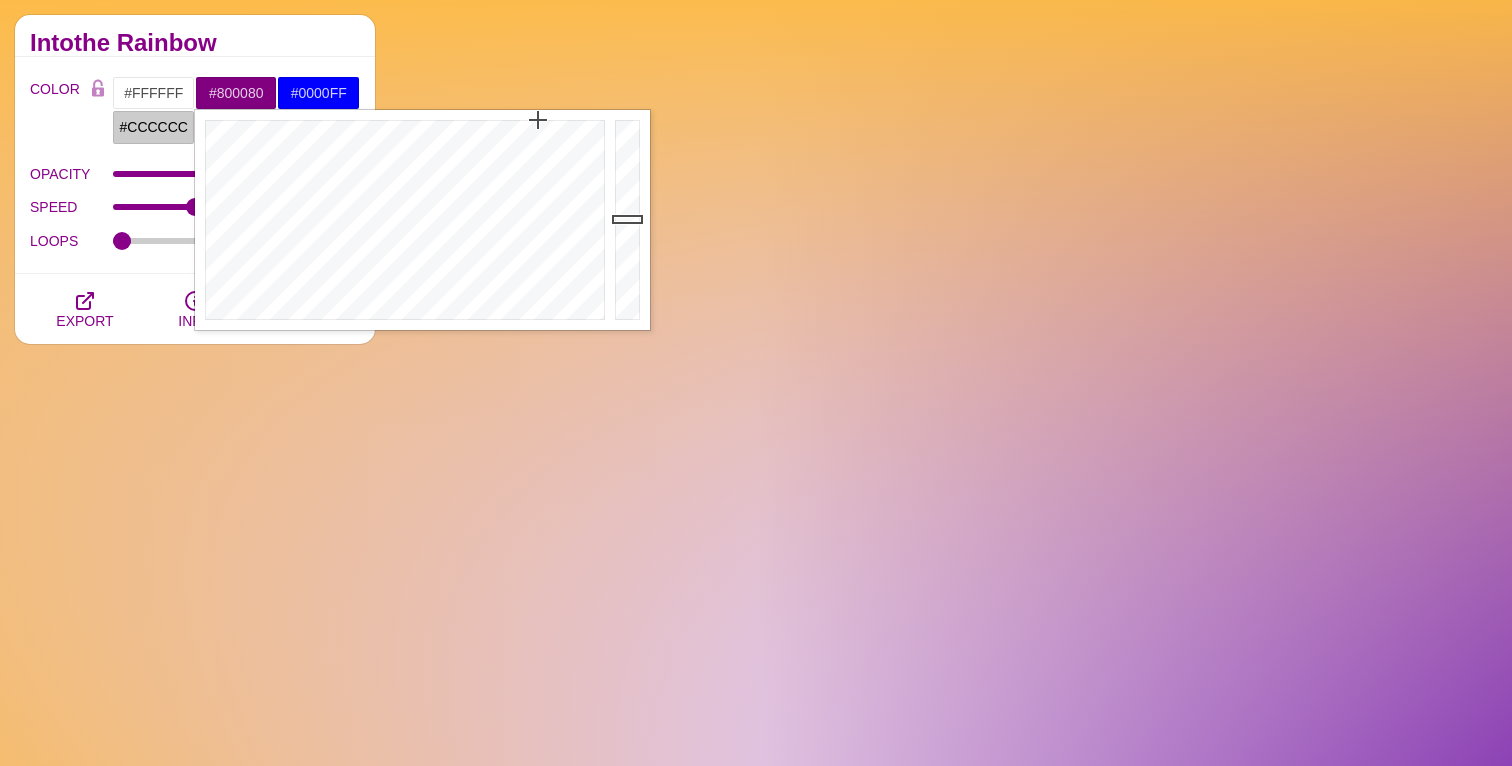 click on "#800080" at bounding box center (236, 93) 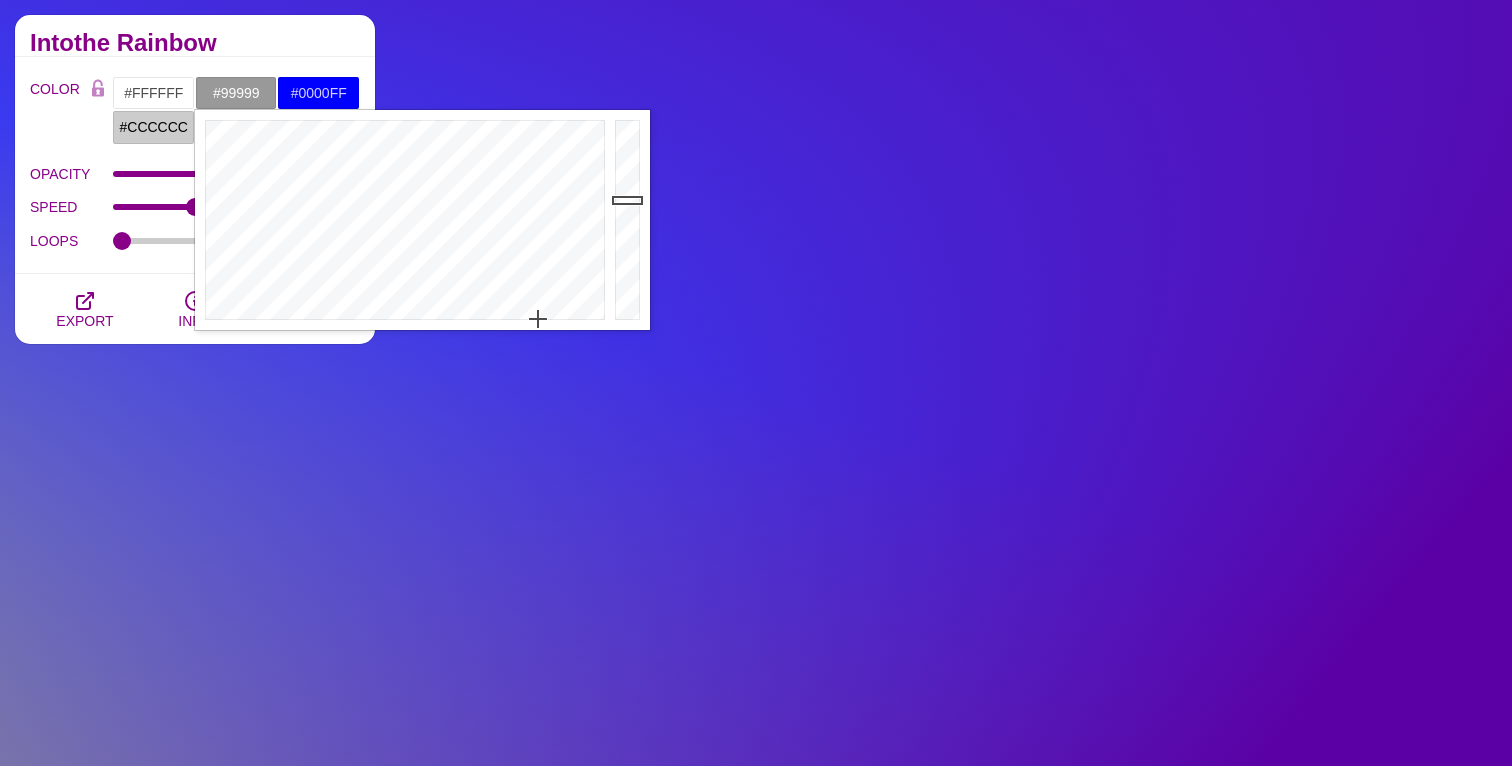 type on "#999999" 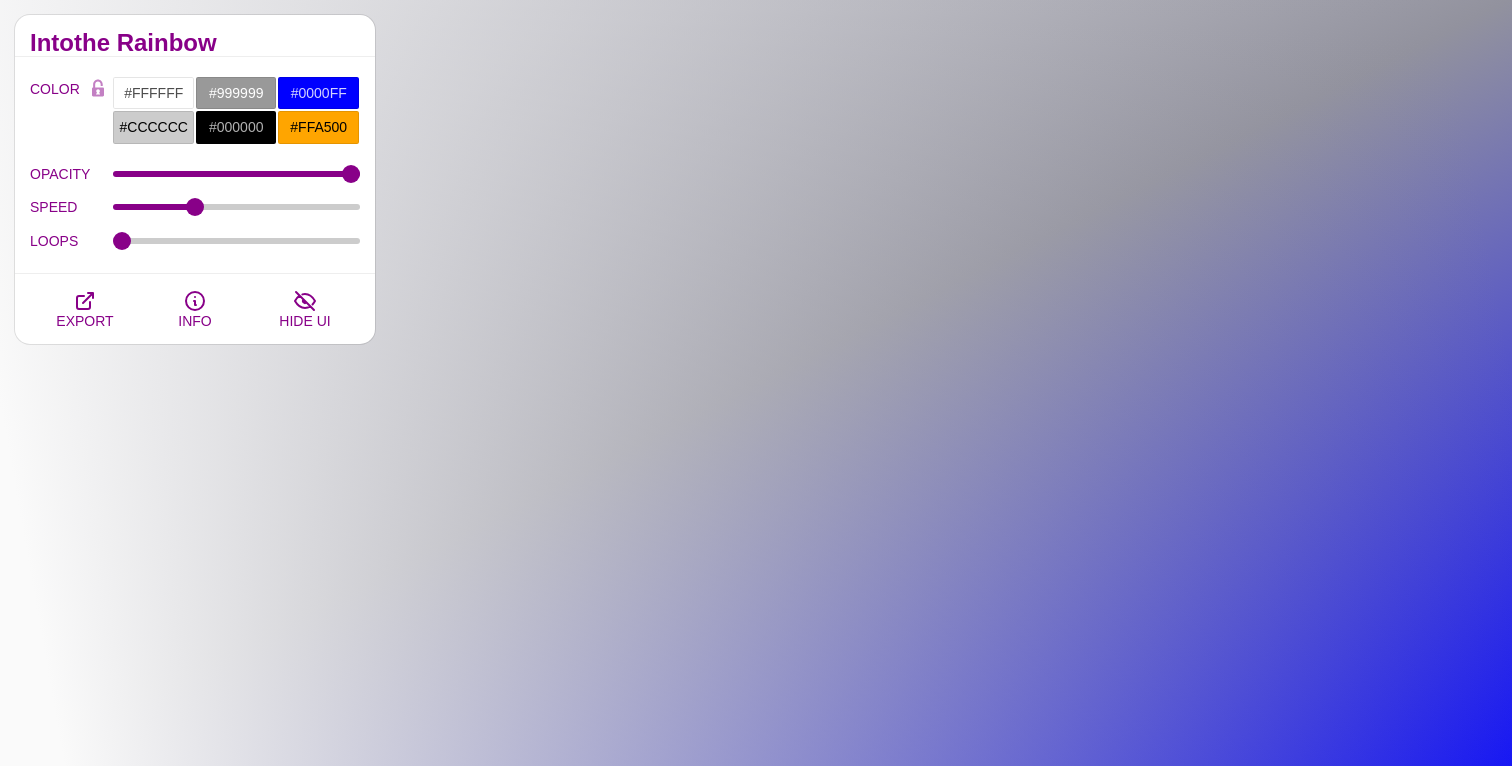 click on "#0000FF" at bounding box center (318, 93) 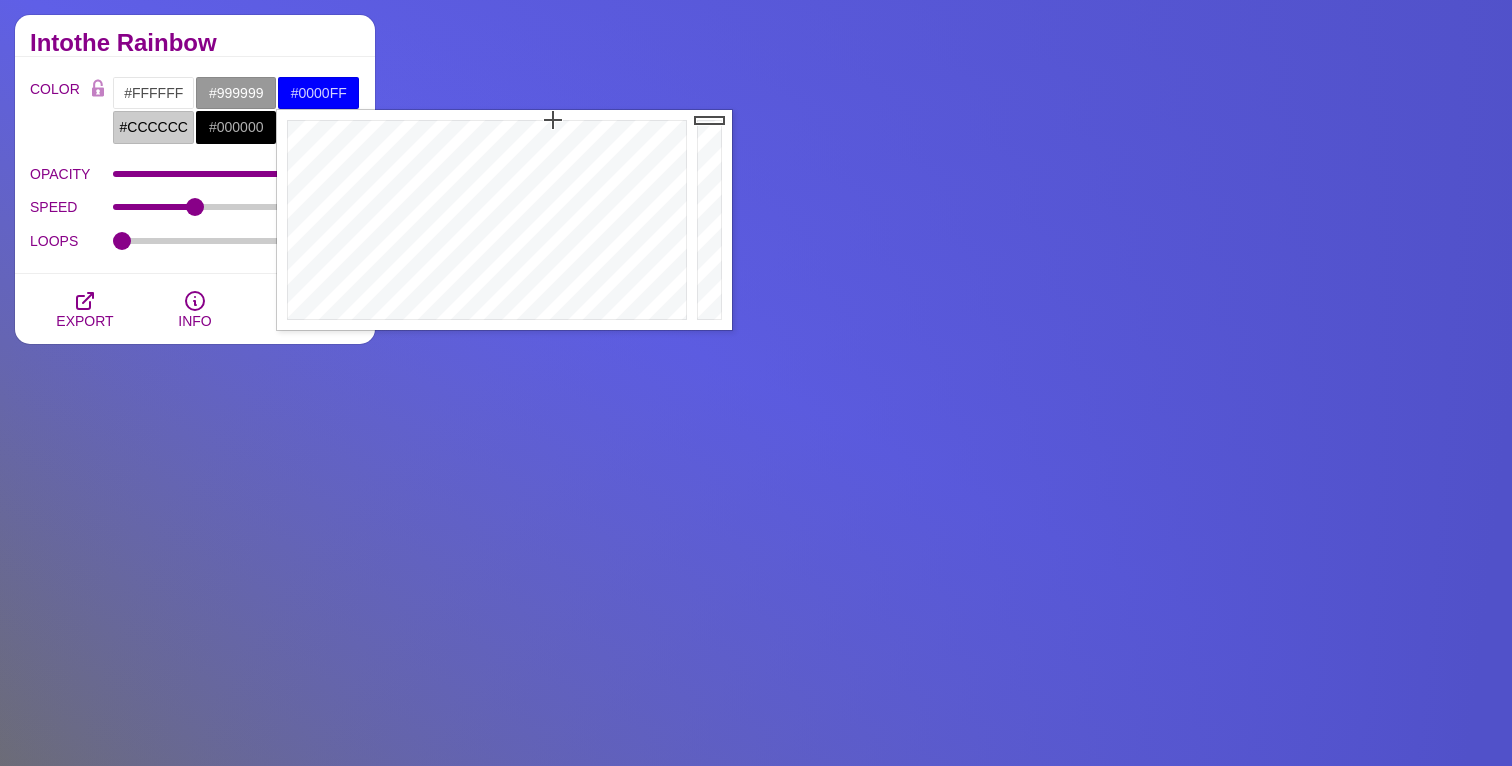 click on "#0000FF" at bounding box center [318, 93] 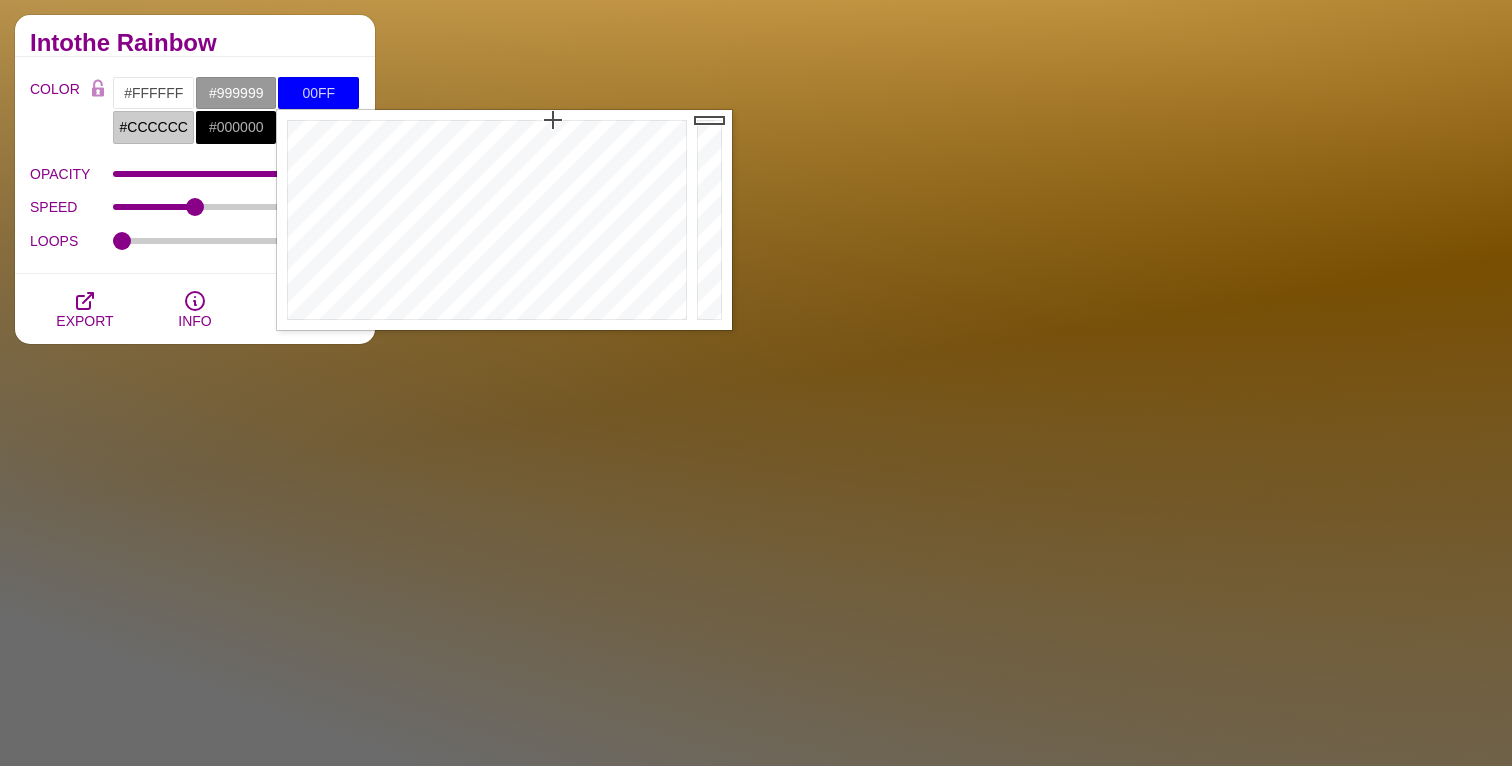 click on "00FF" at bounding box center [318, 93] 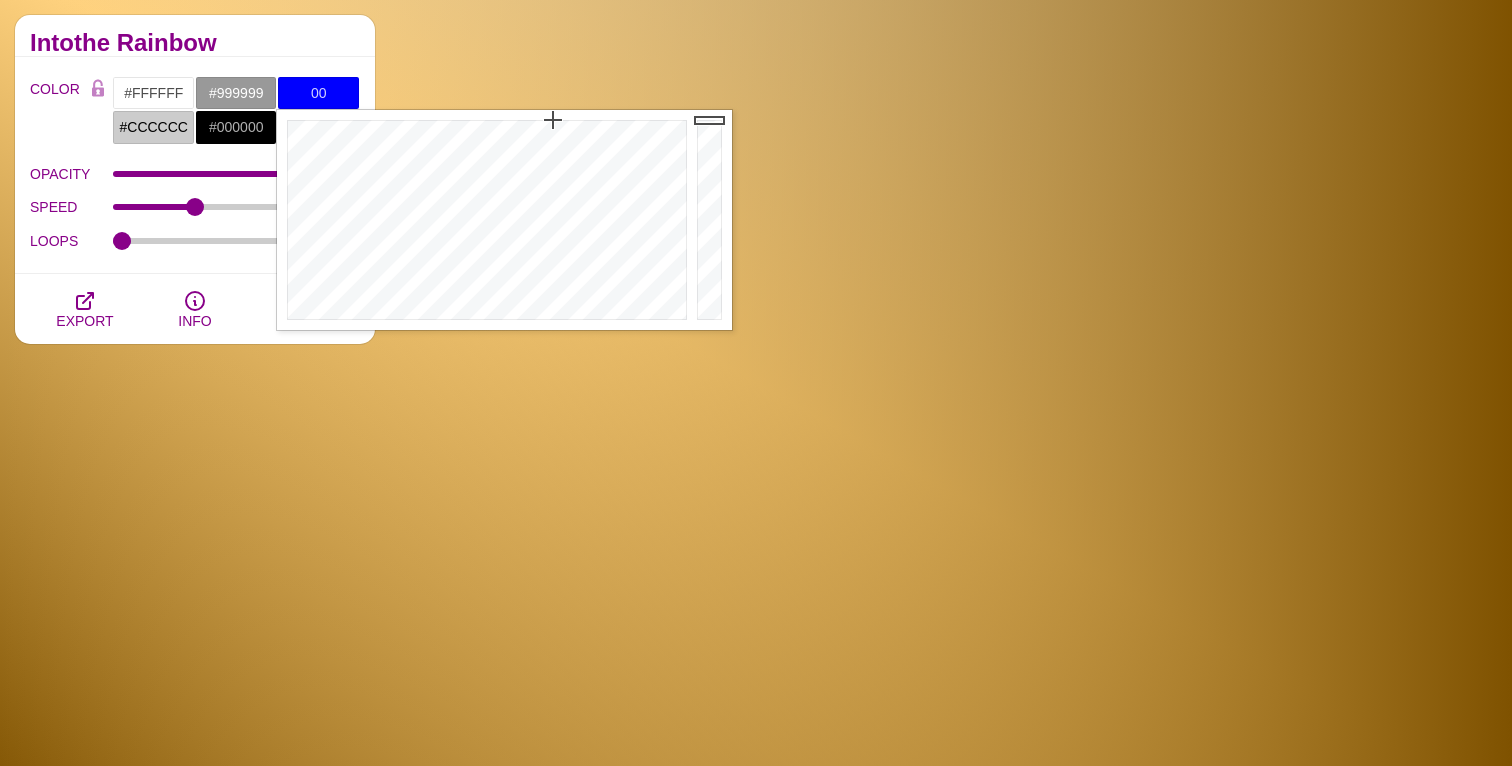 type on "0" 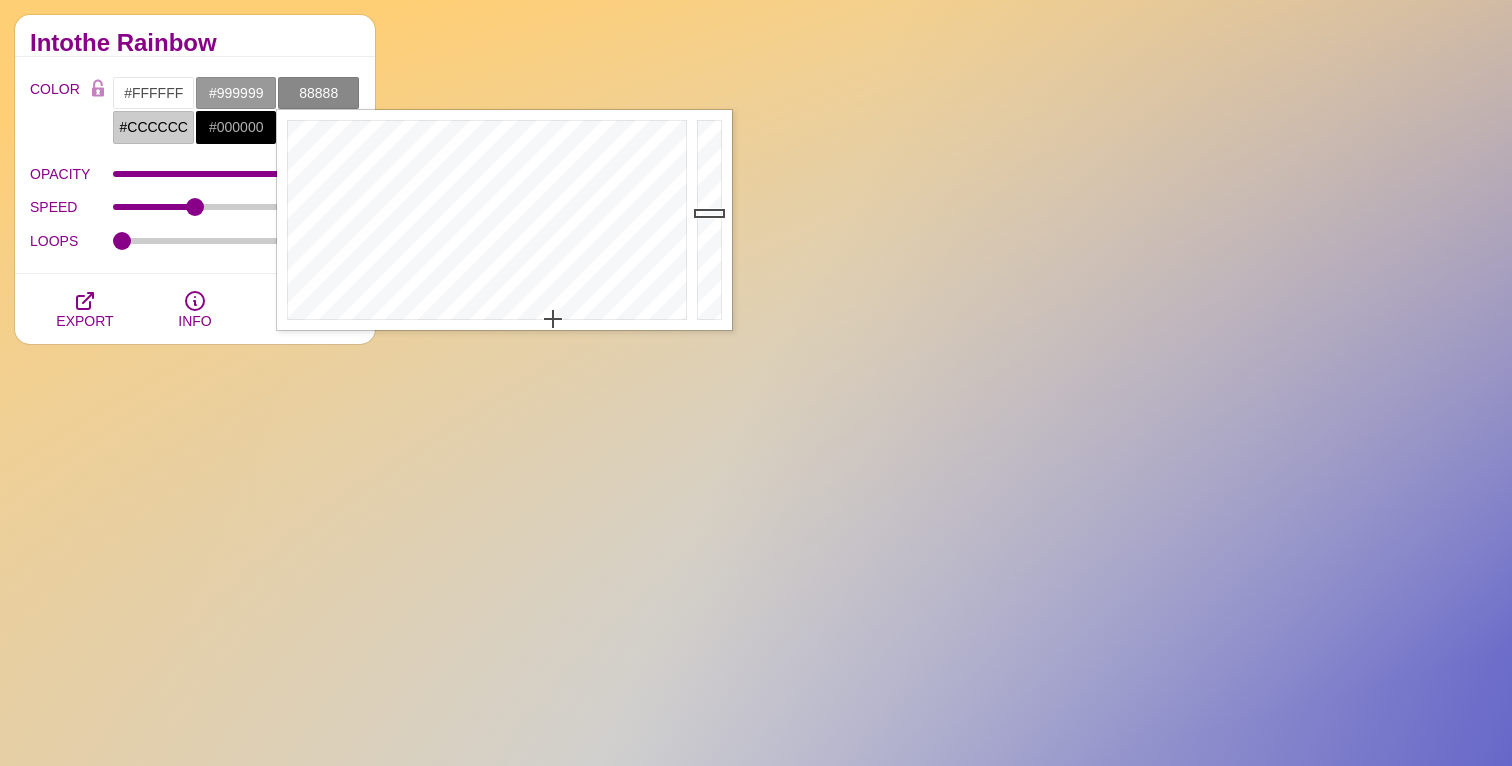 type on "#888888" 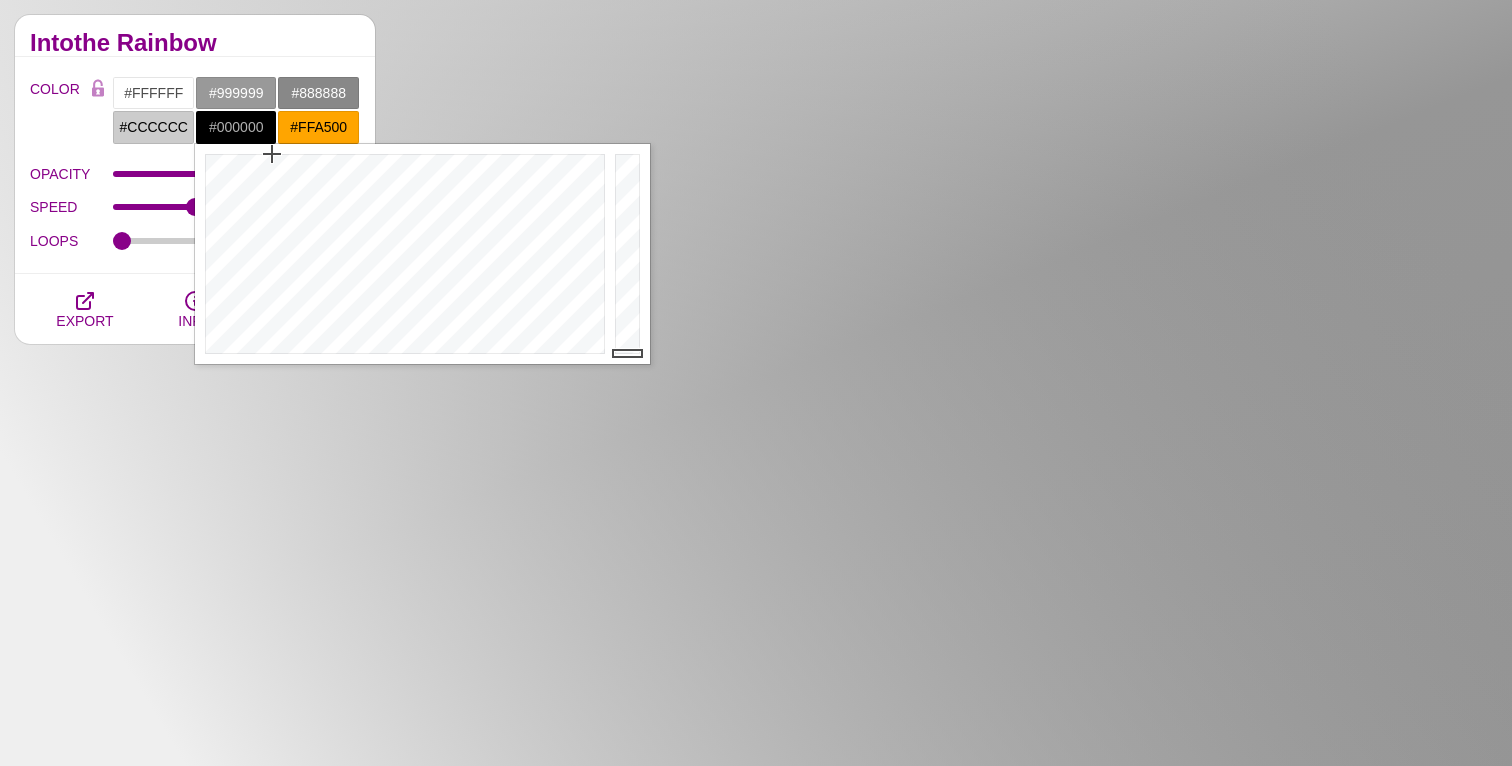 click on "#000000" at bounding box center (236, 127) 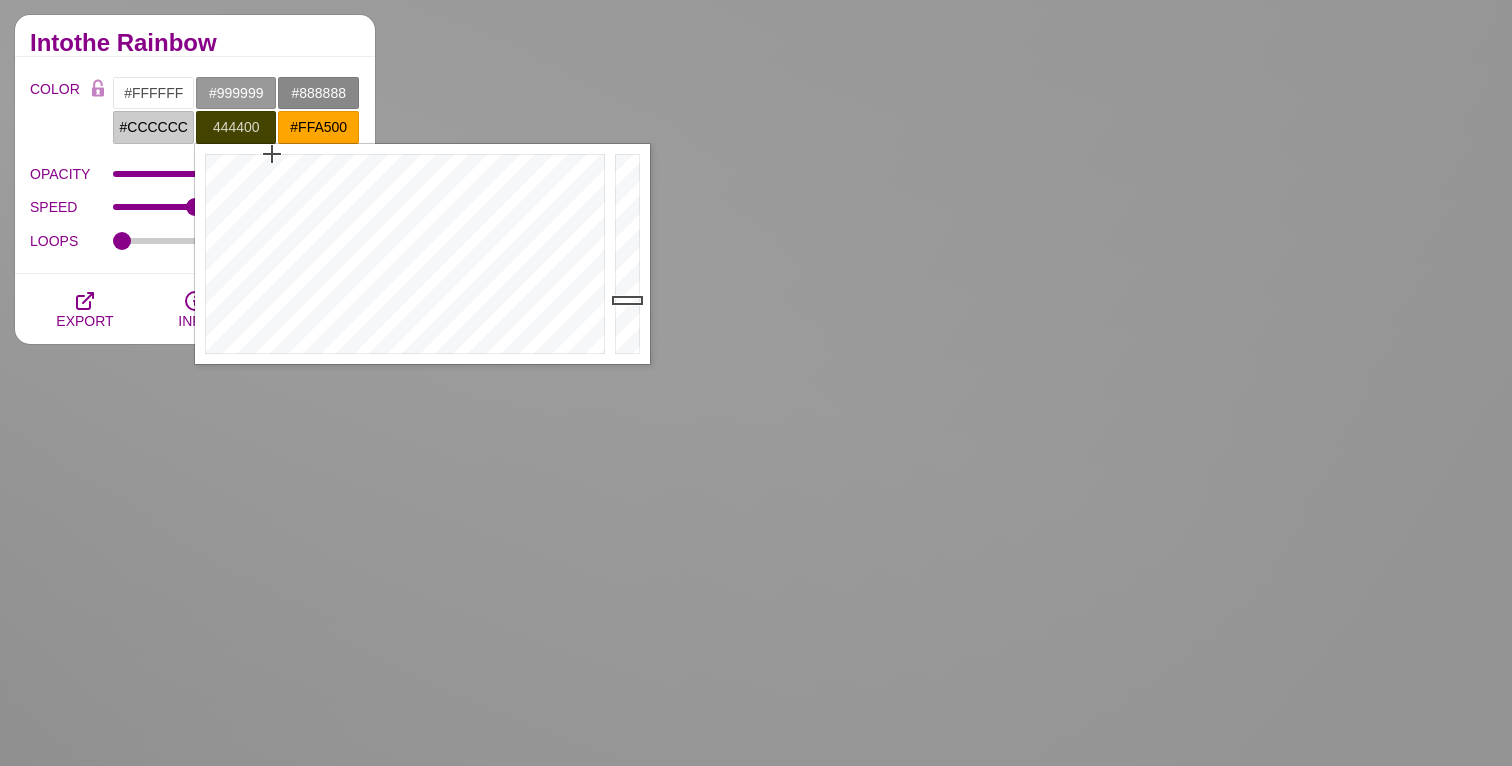 click on "444400" at bounding box center (236, 127) 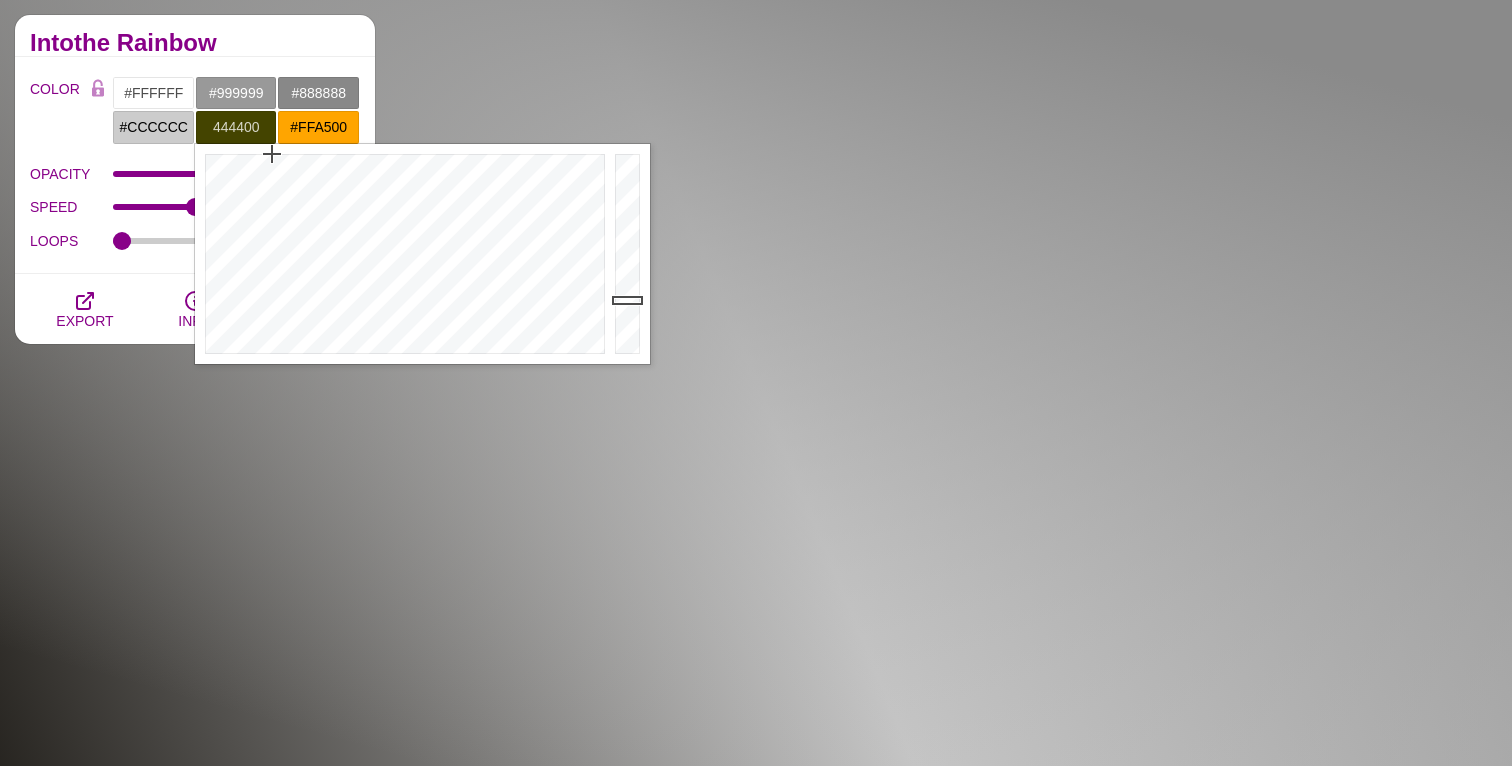 click on "444400" at bounding box center (236, 127) 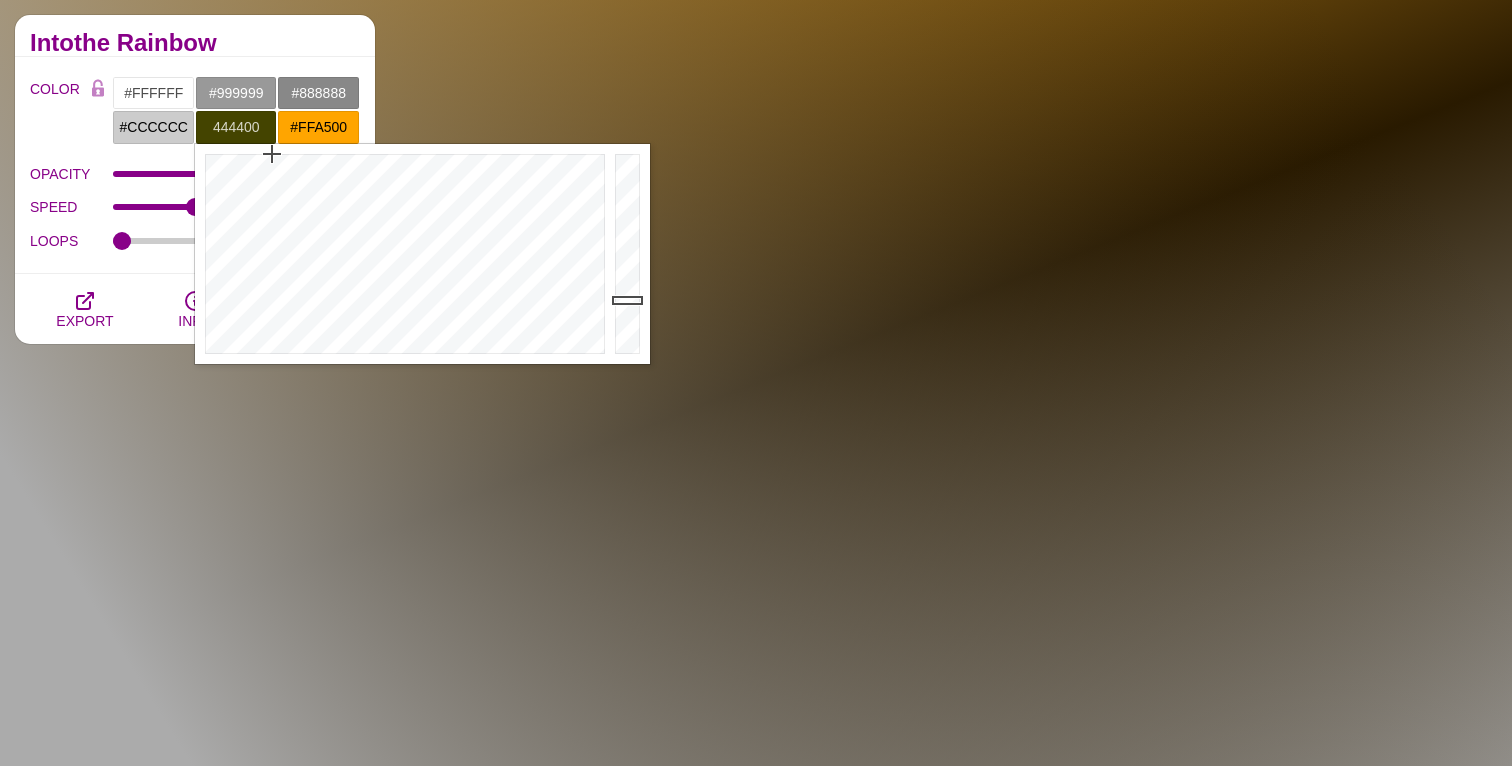 click on "444400" at bounding box center (236, 127) 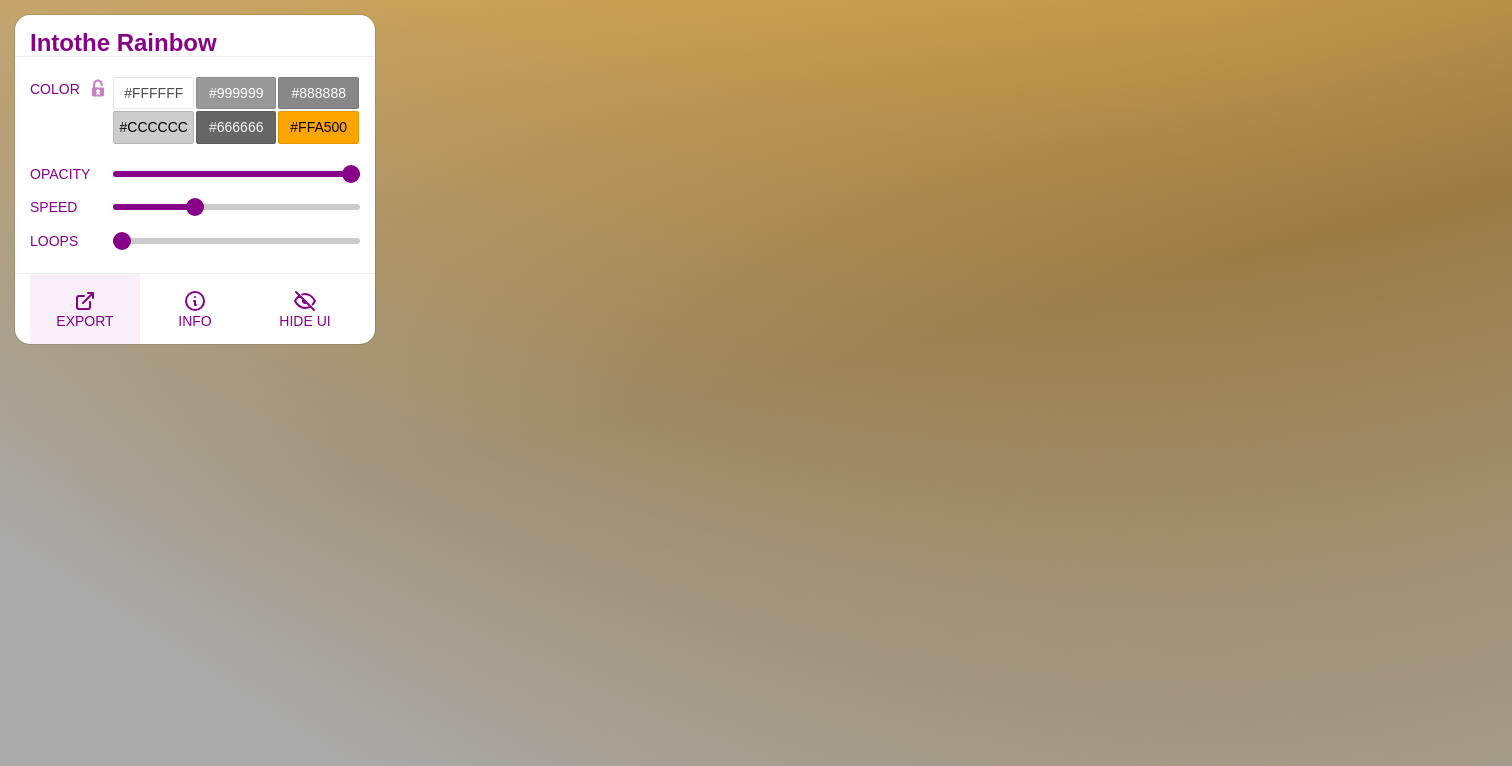 click on "EXPORT" at bounding box center (84, 321) 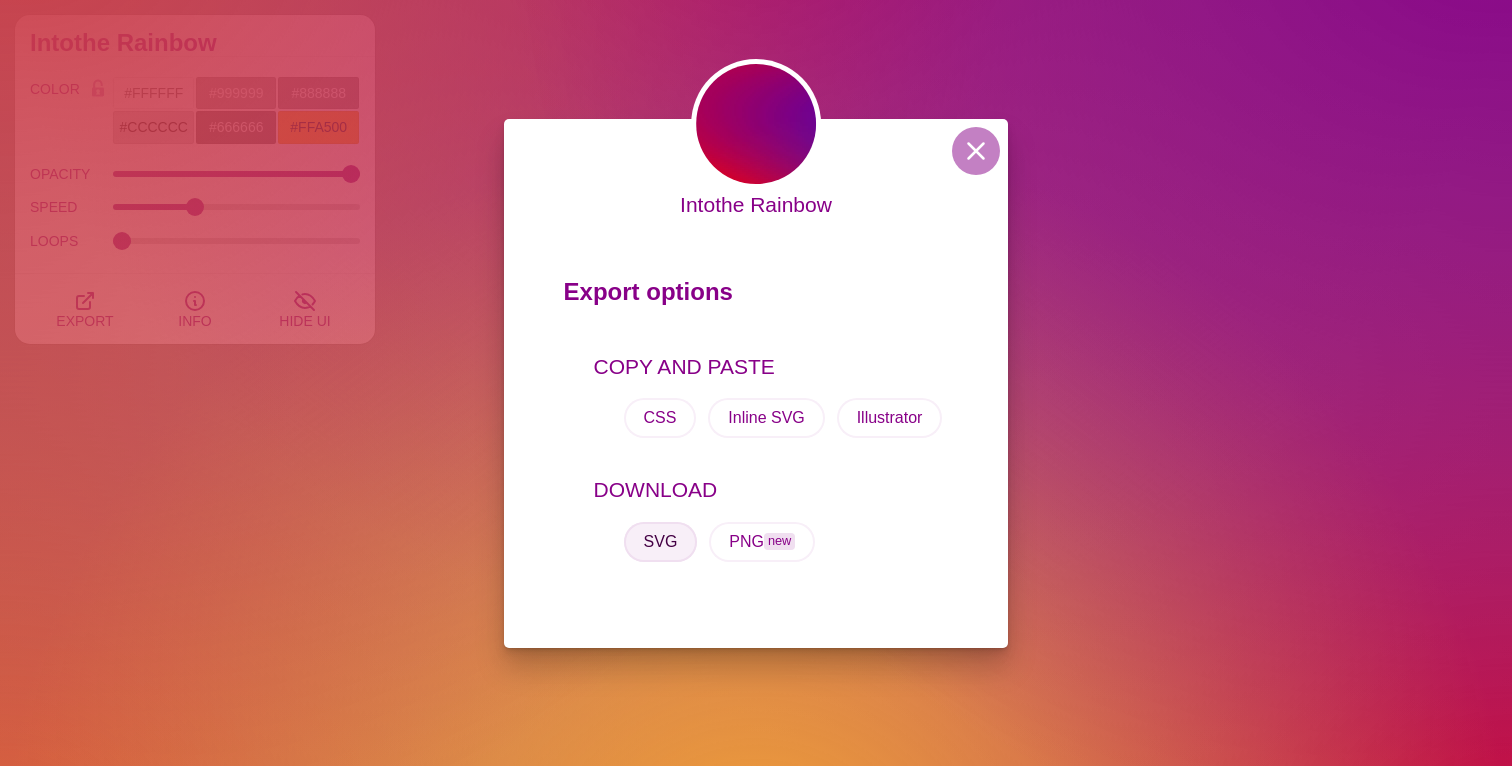click on "SVG" at bounding box center [661, 542] 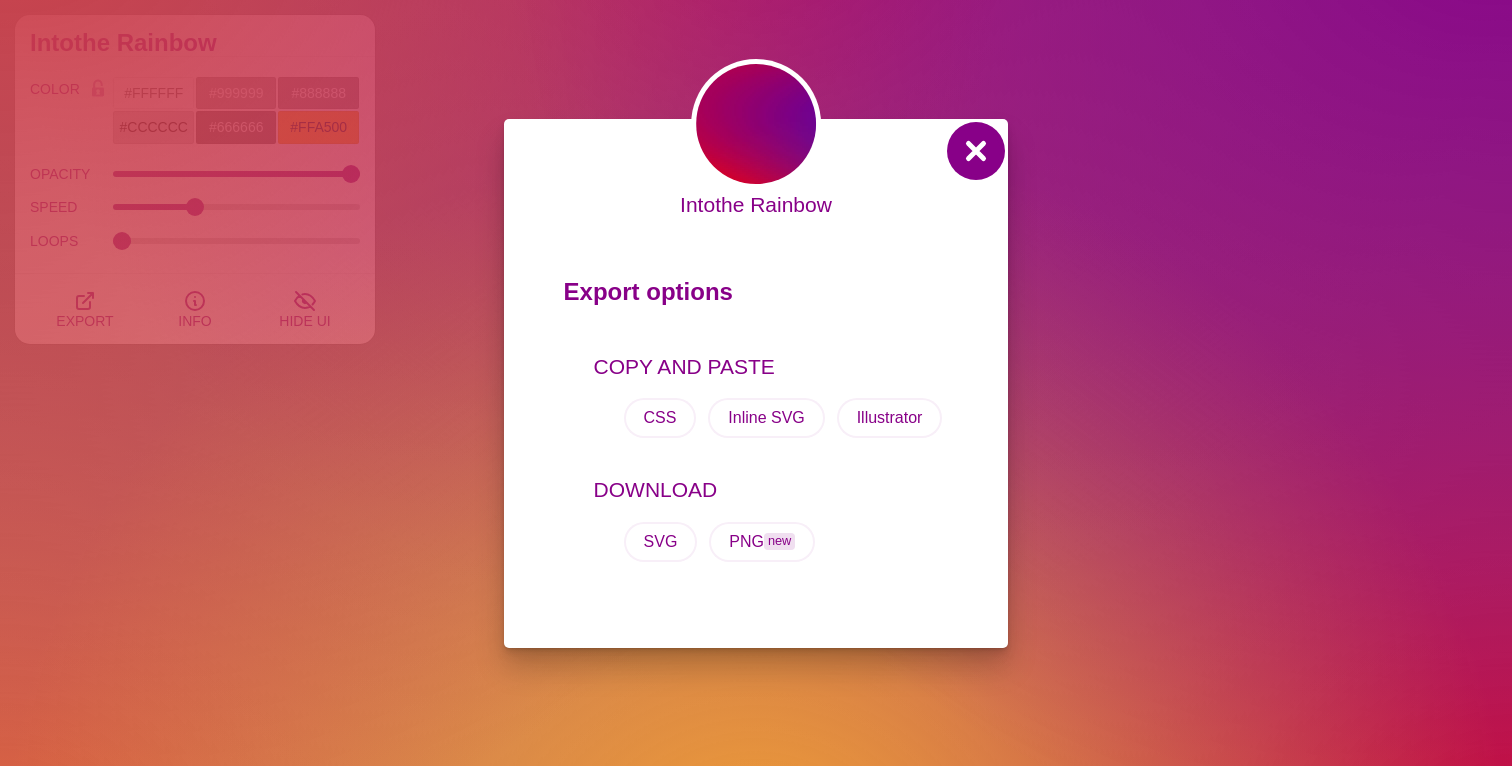 click at bounding box center (976, 151) 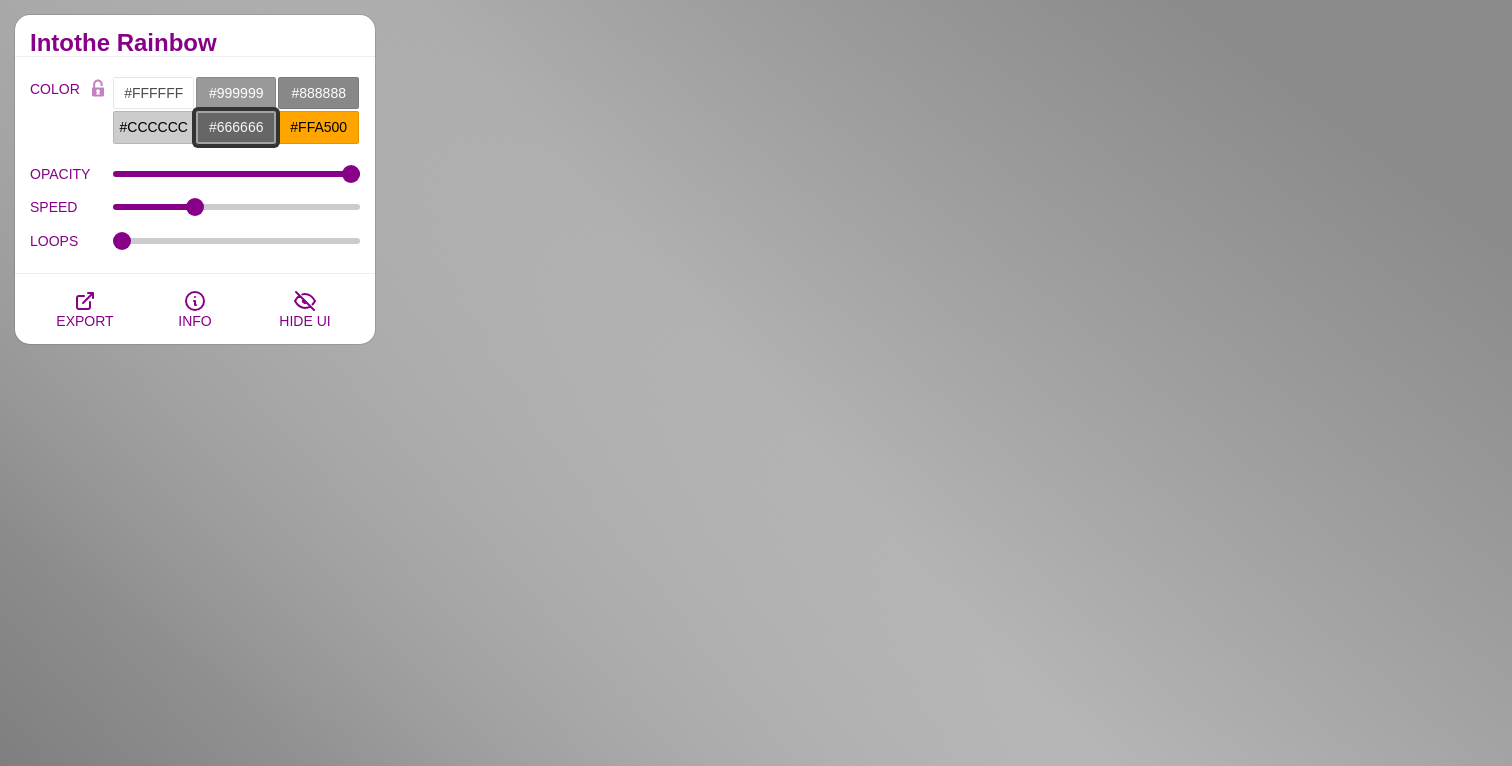 click on "#666666" at bounding box center (236, 127) 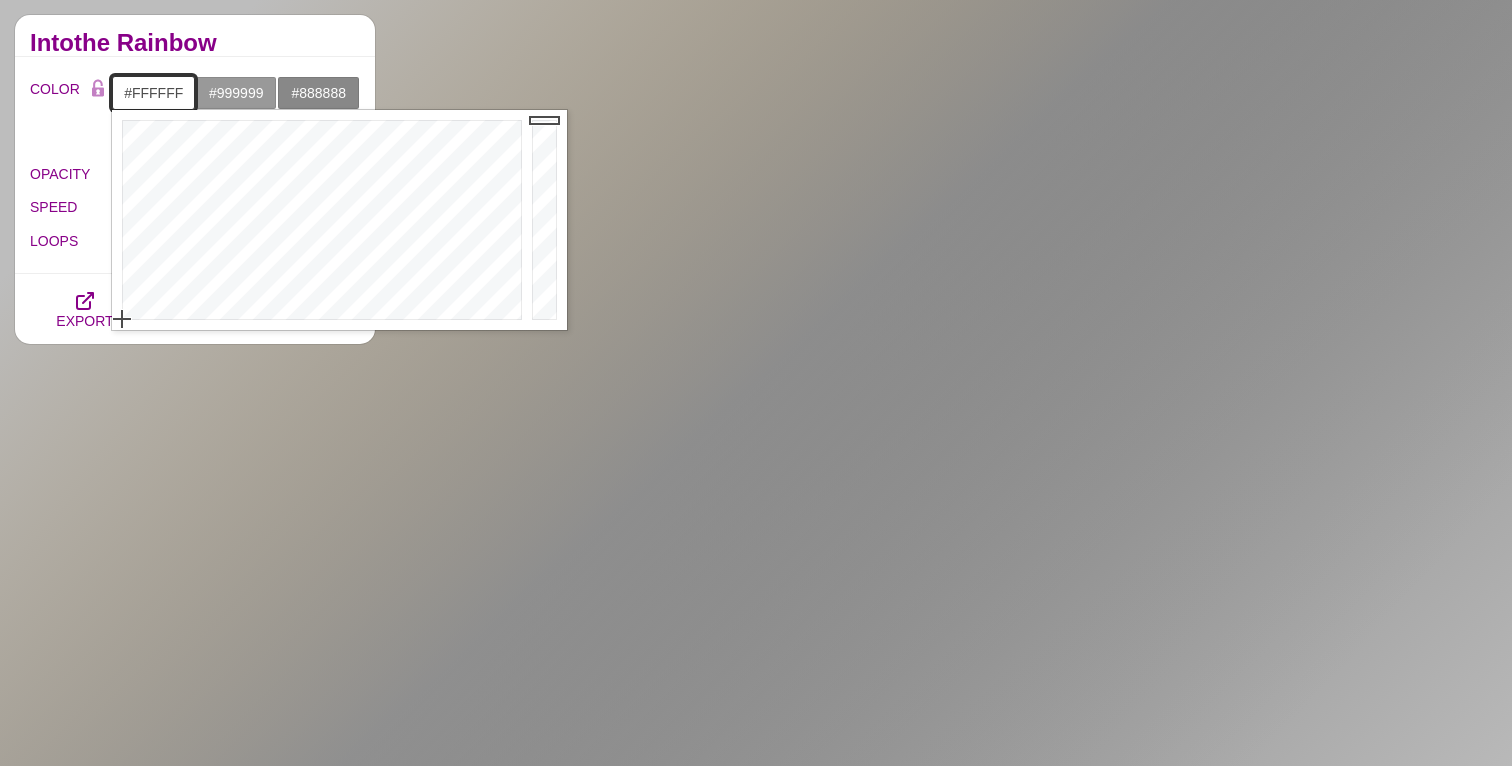 click on "#FFFFFF" at bounding box center [153, 93] 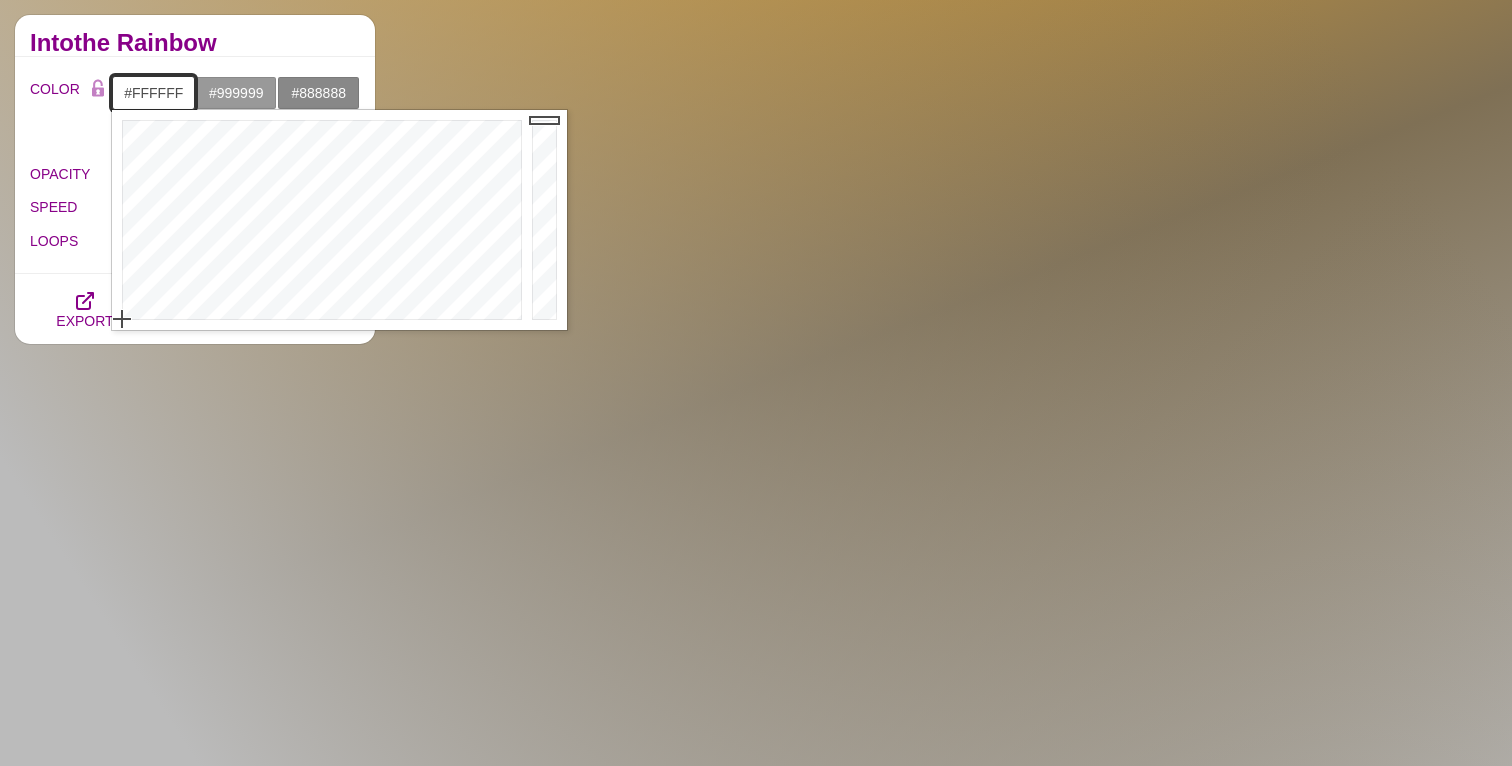 click on "#FFFFFF" at bounding box center [153, 93] 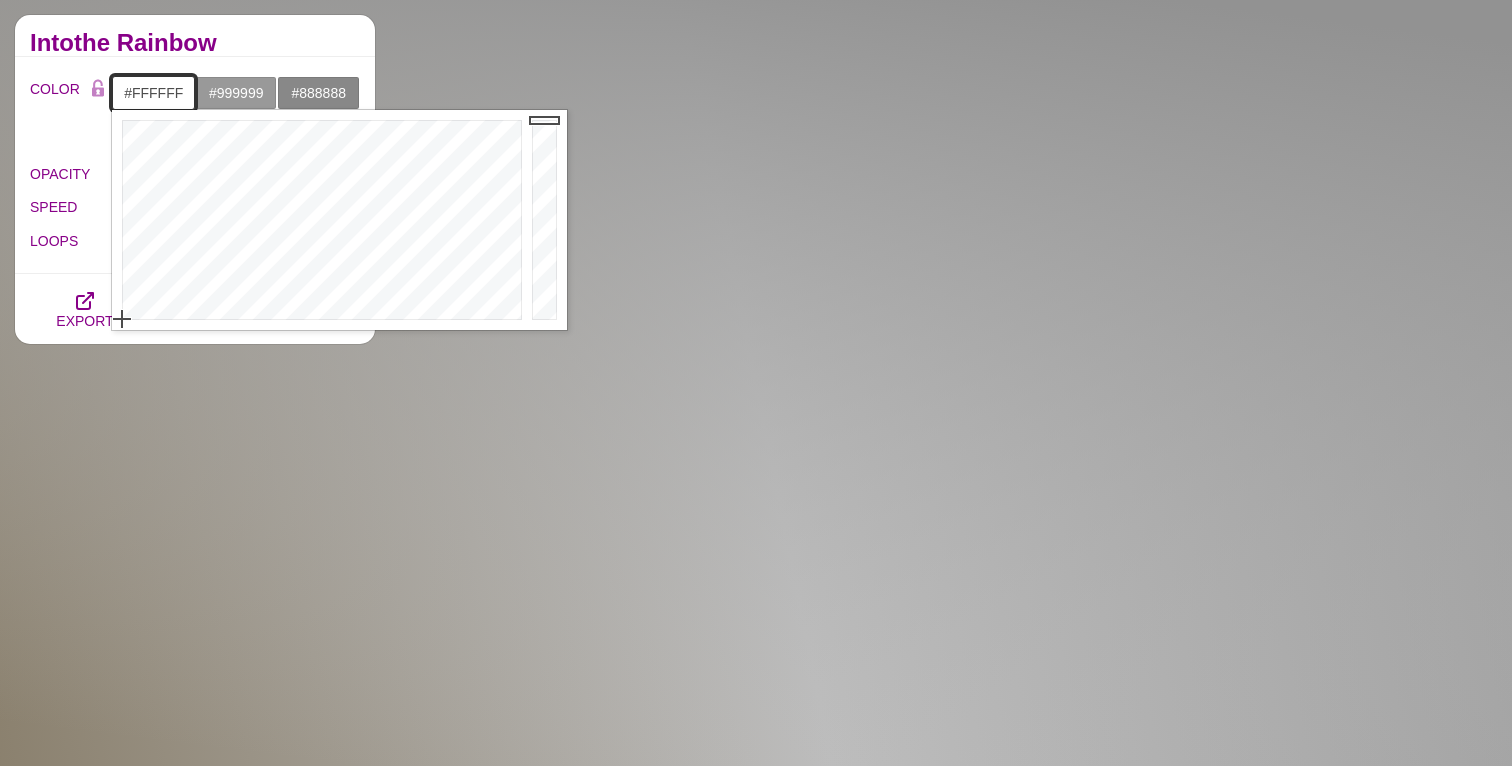 click on "#FFFFFF" at bounding box center [153, 93] 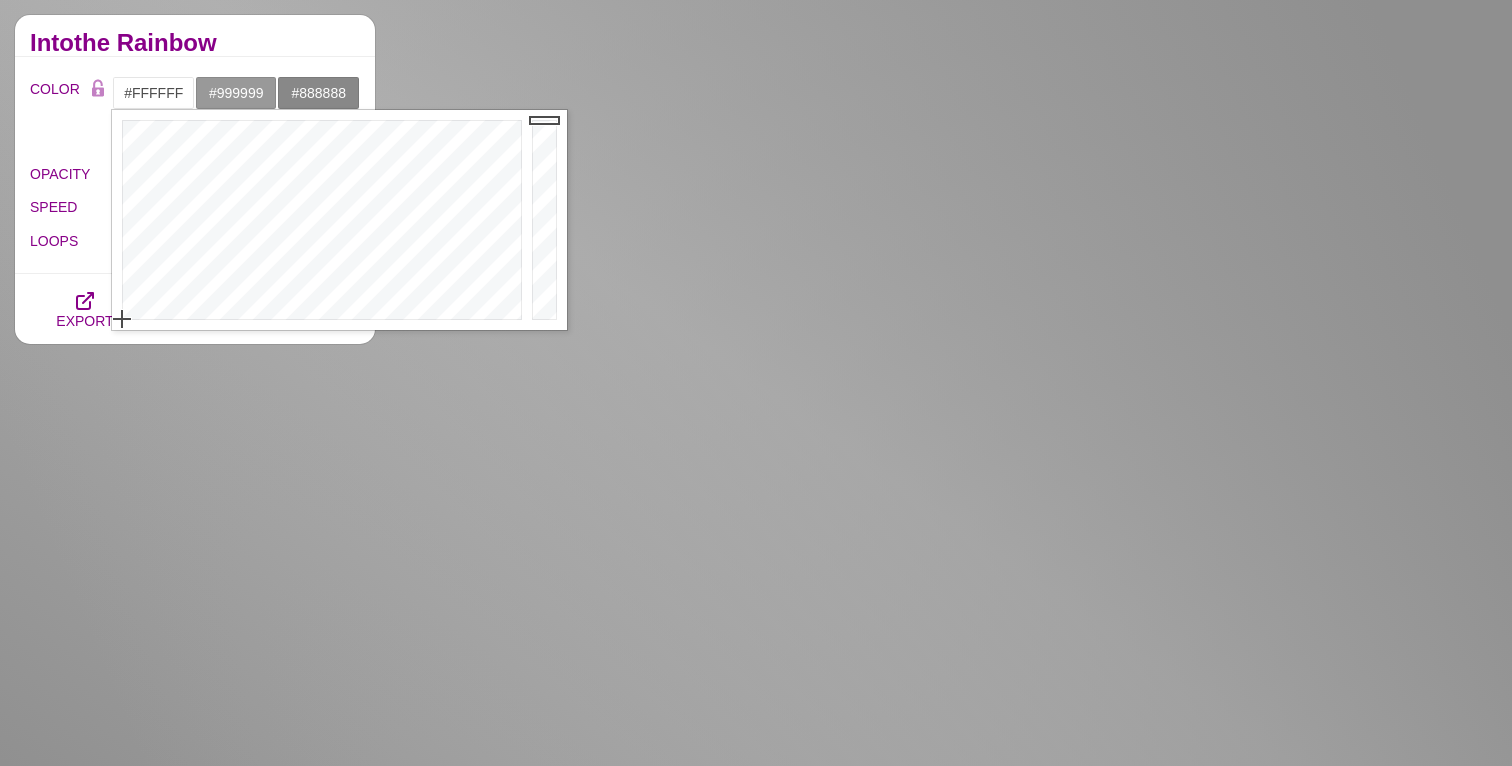 click on "Intothe Rainbow" at bounding box center (195, 43) 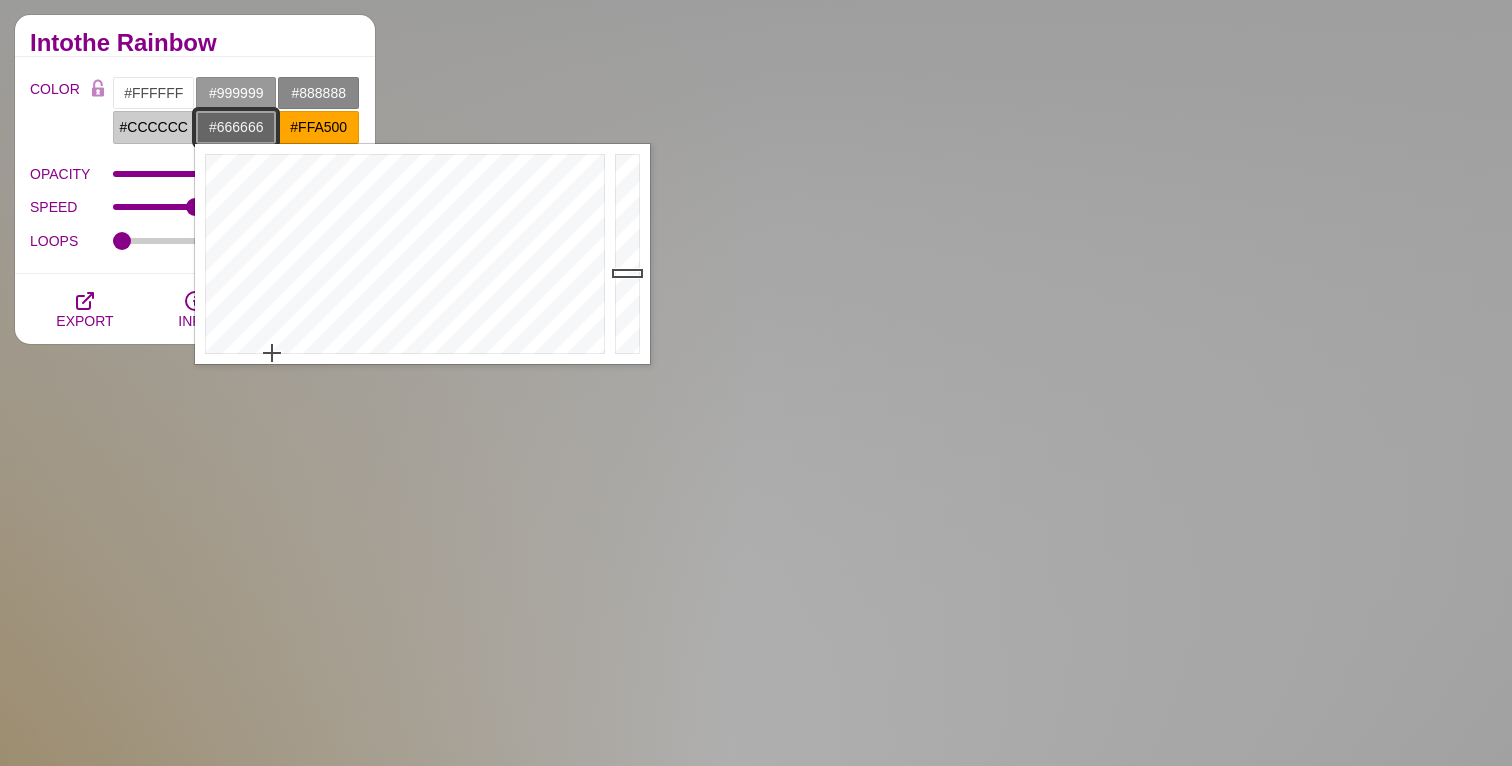 click on "#666666" at bounding box center (236, 127) 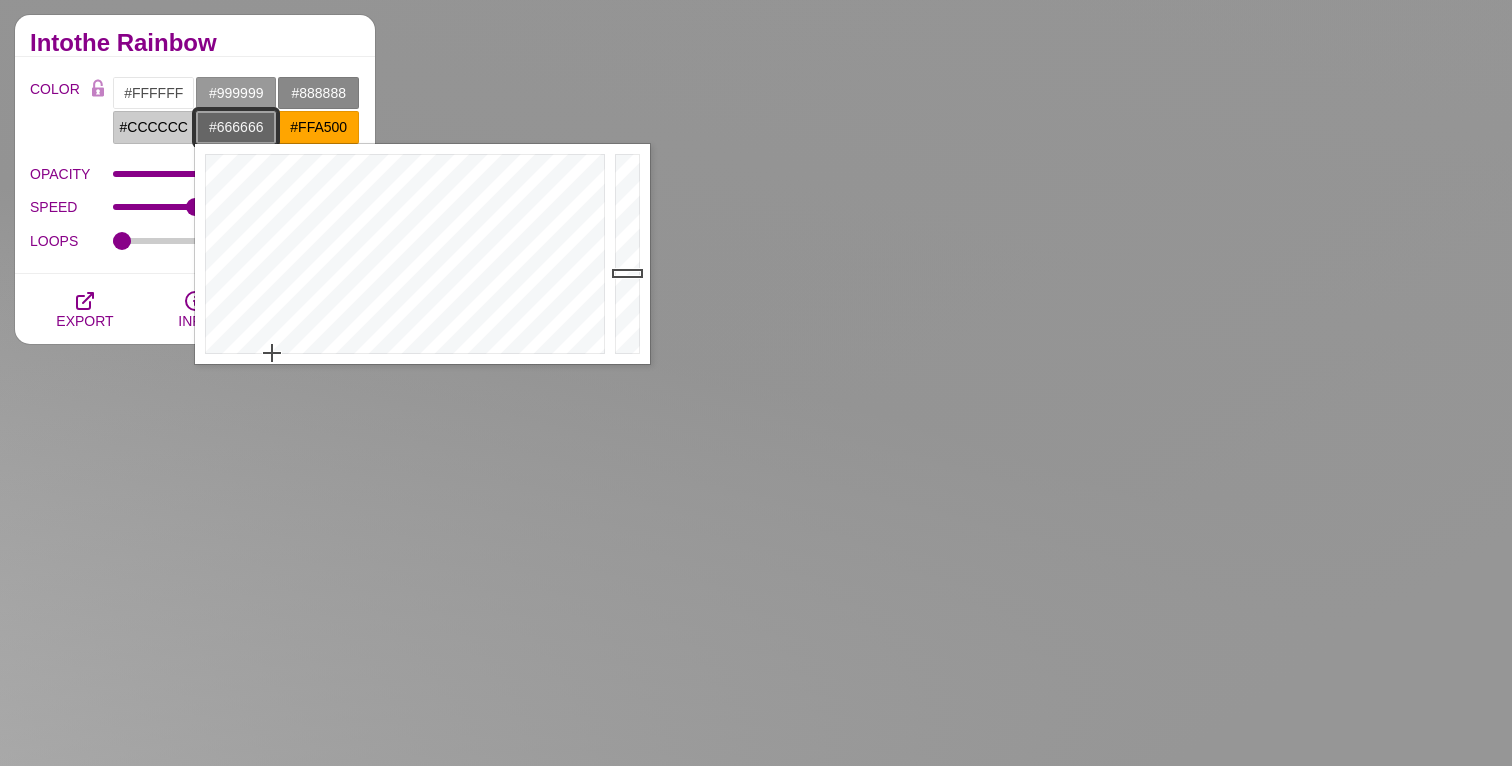 click on "#666666" at bounding box center (236, 127) 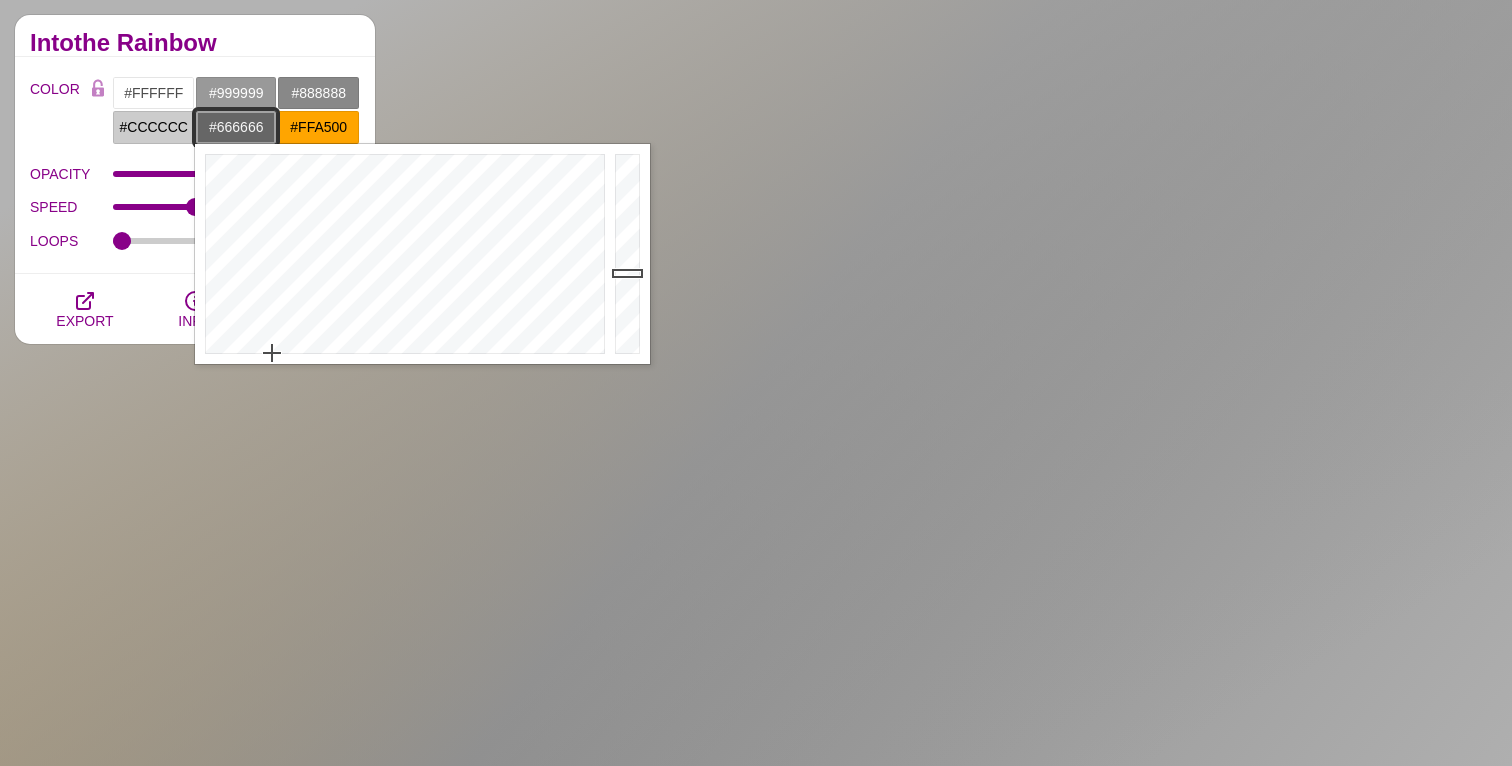 paste on "#FFFFFF" 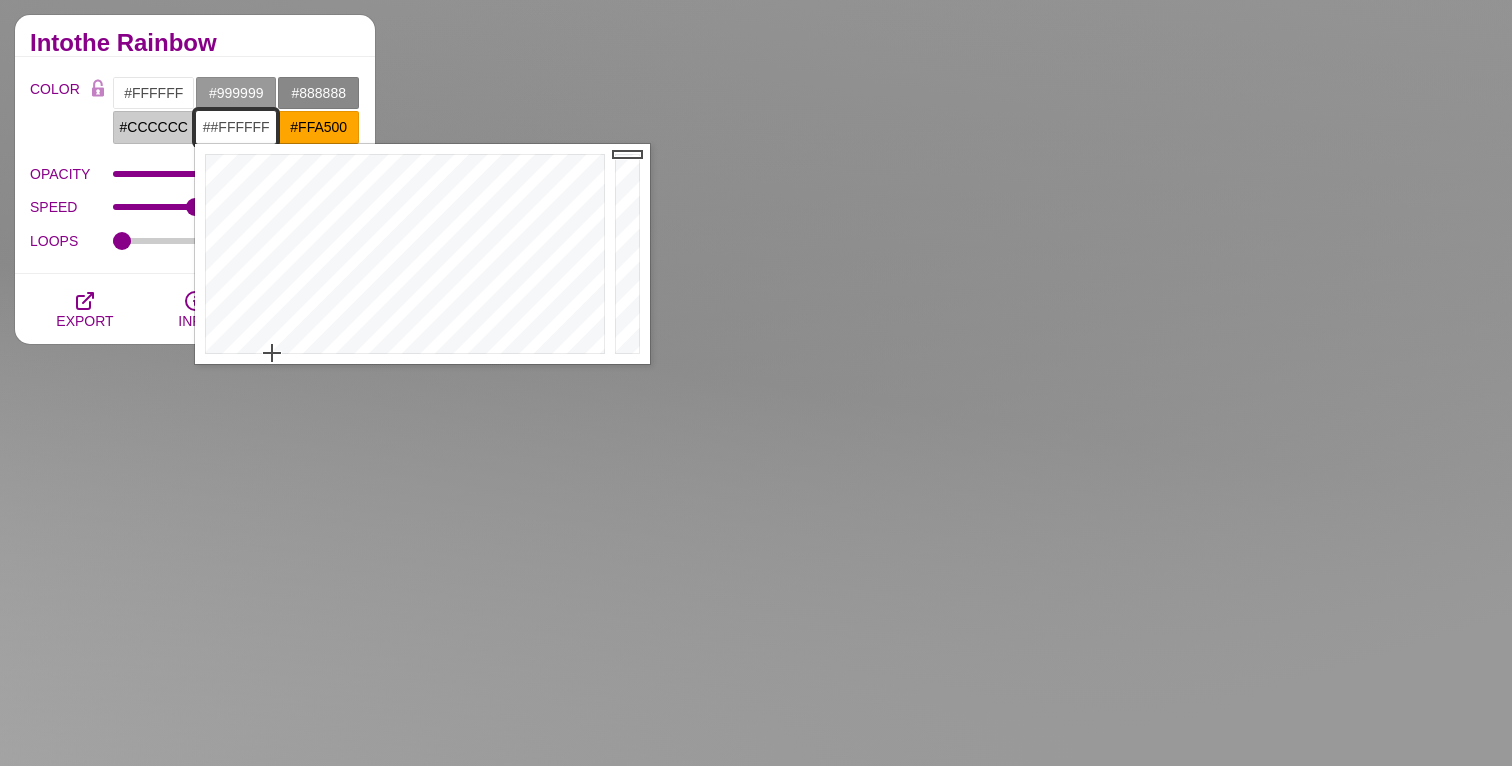 type on "#FFFFFF" 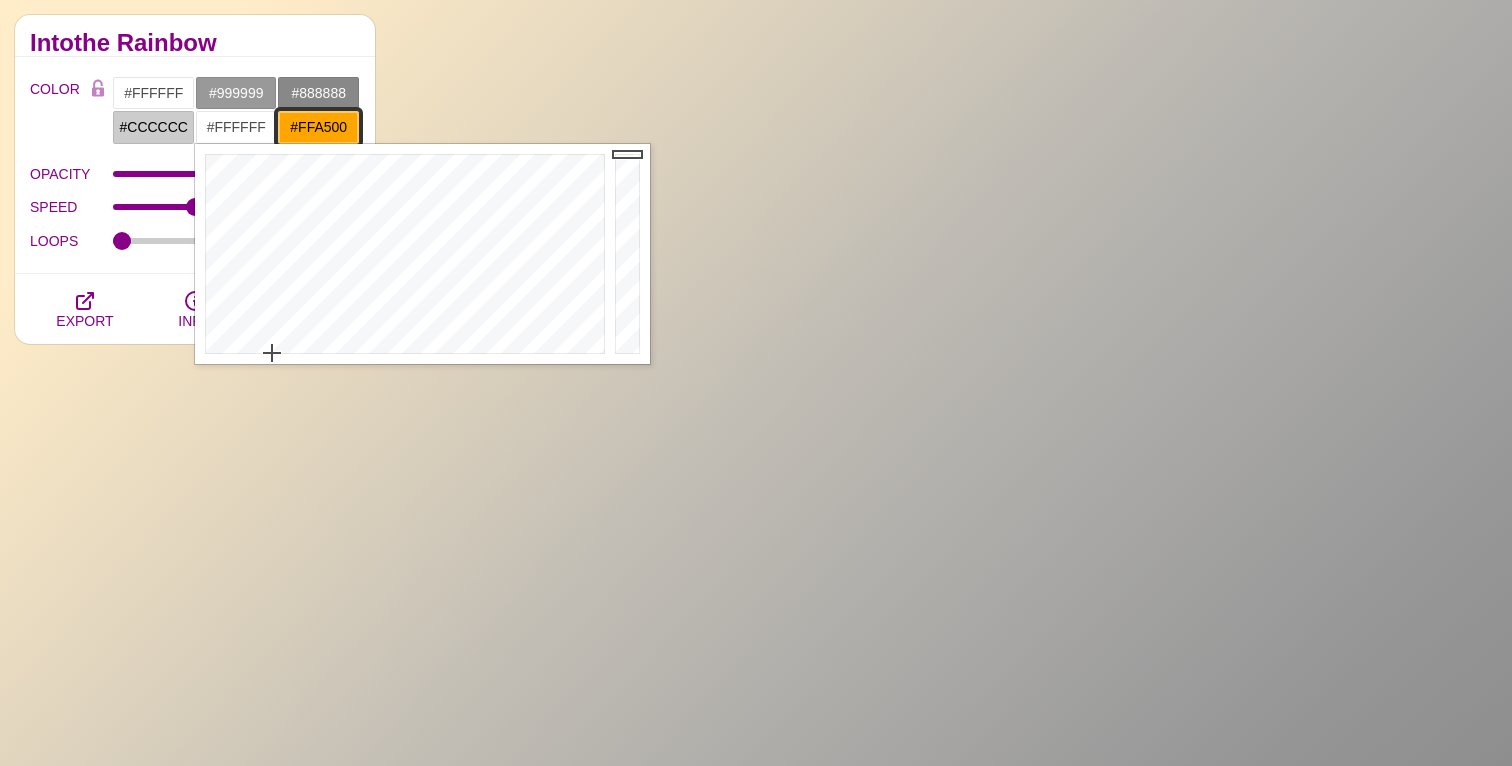 click on "#FFA500" at bounding box center [318, 127] 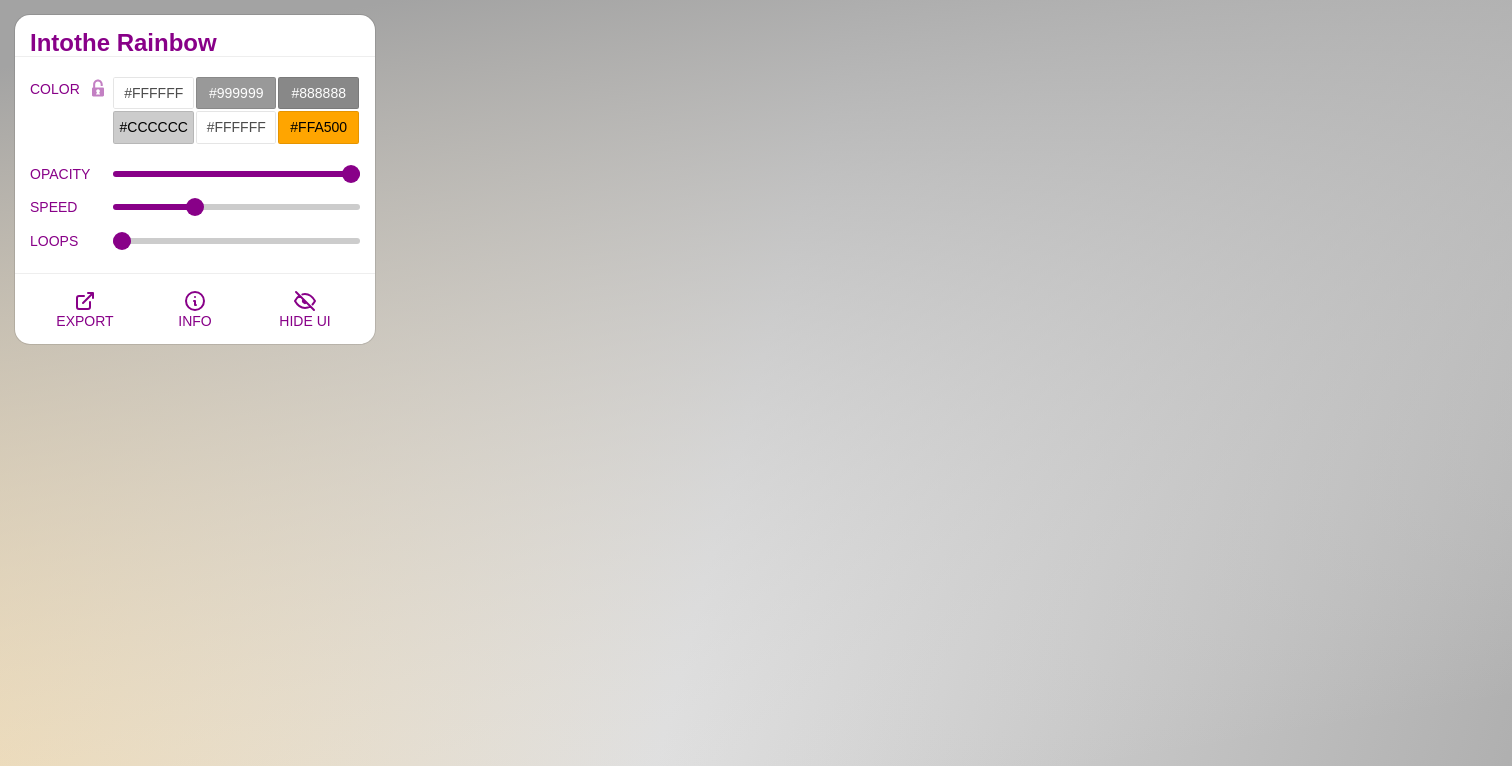 click on "Intothe Rainbow" at bounding box center [195, 43] 